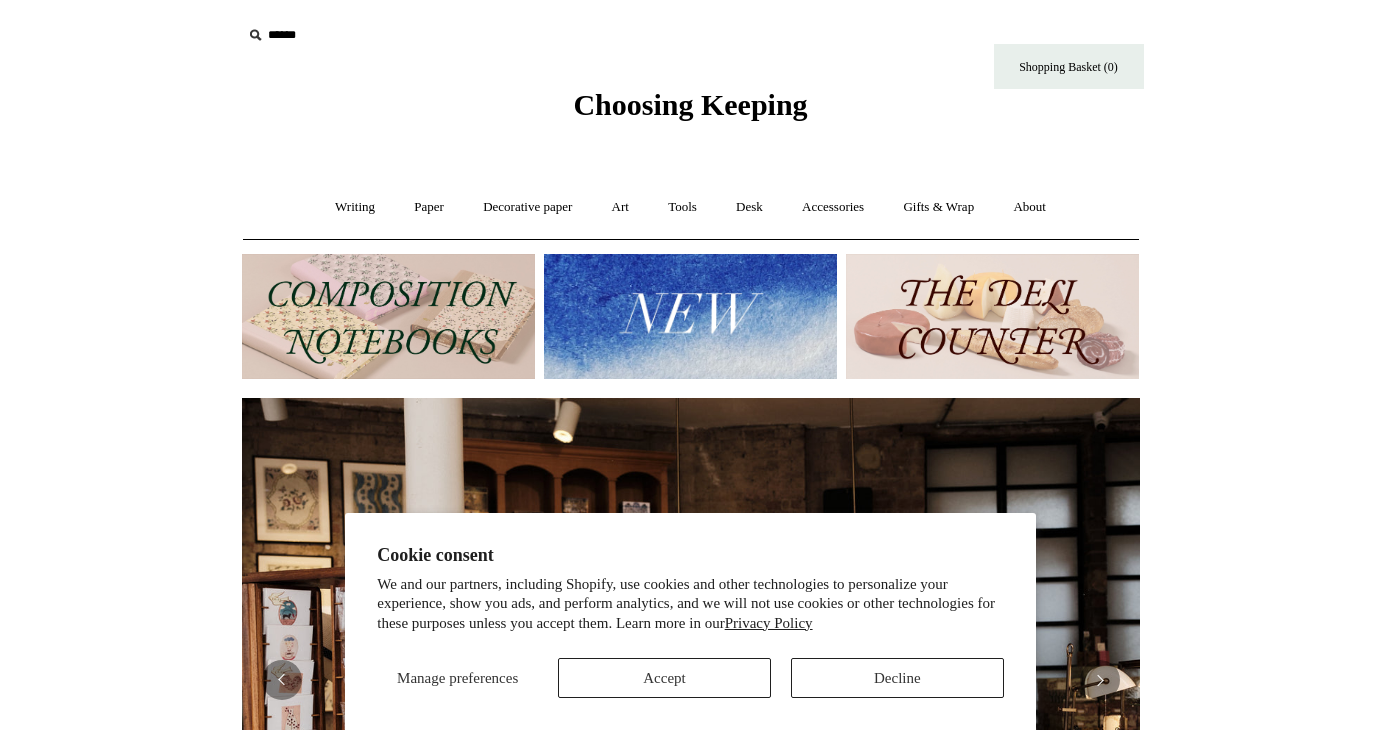 scroll, scrollTop: 0, scrollLeft: 0, axis: both 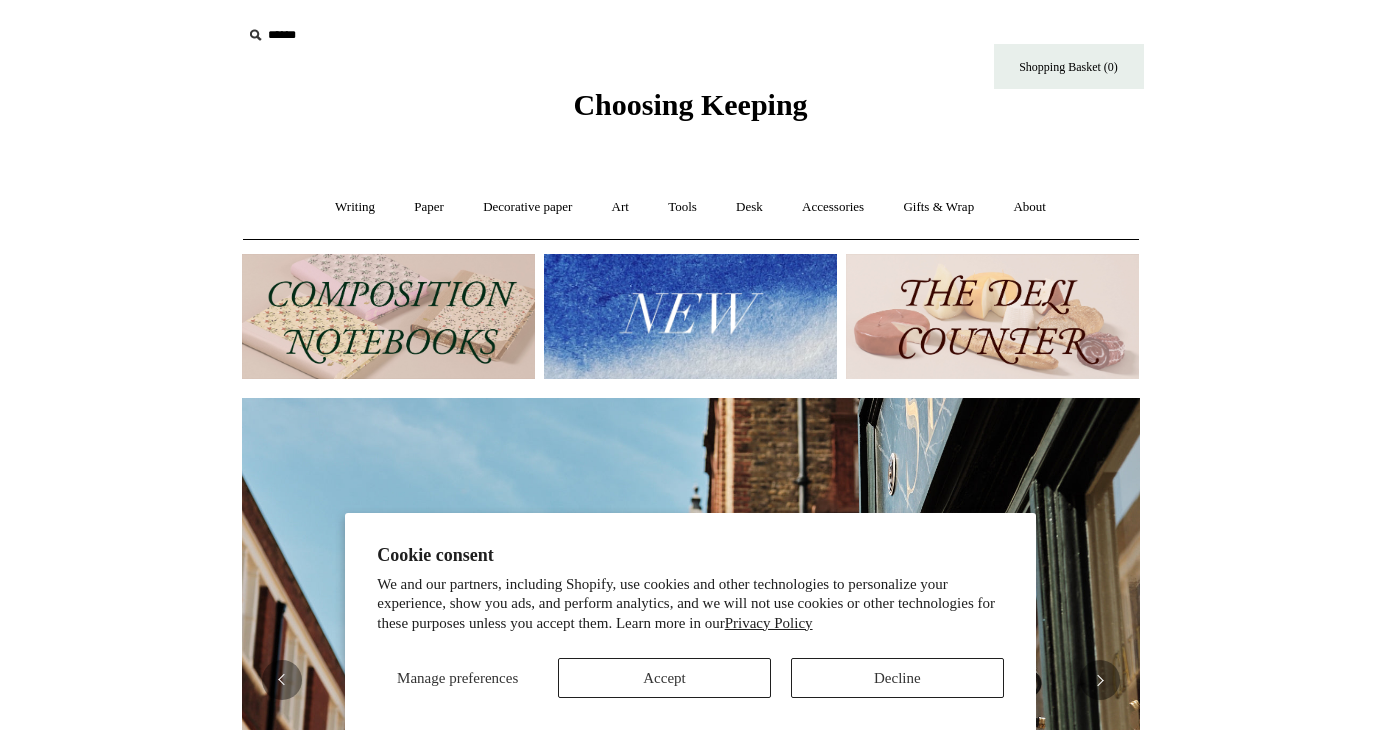 click at bounding box center [992, 316] 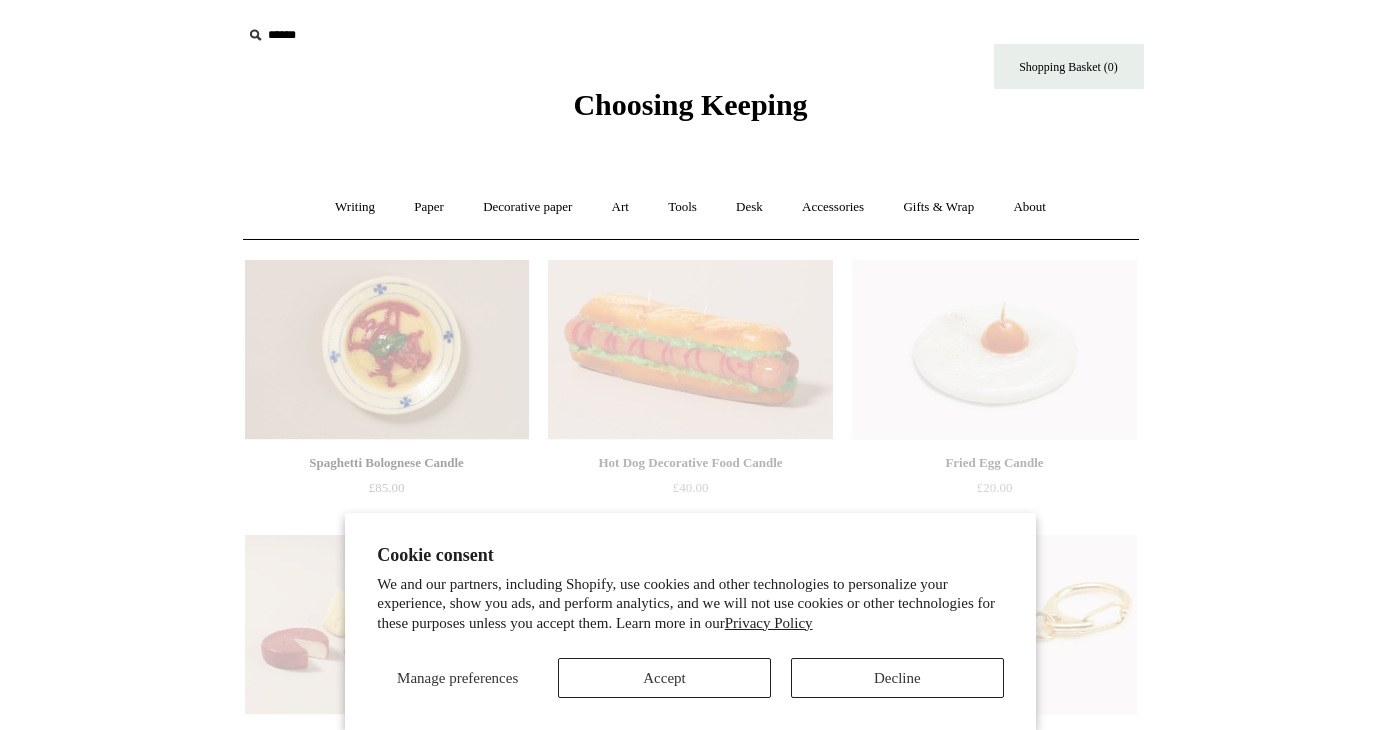 scroll, scrollTop: 0, scrollLeft: 0, axis: both 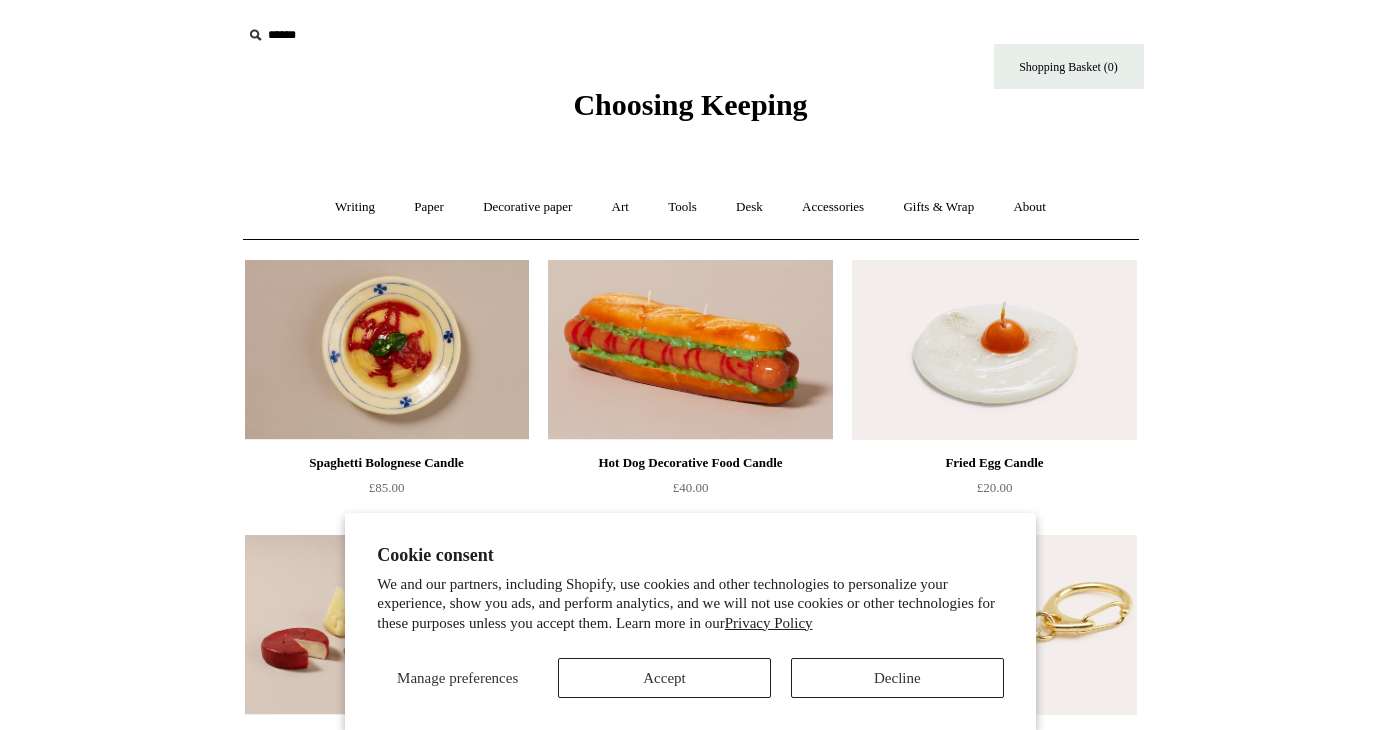 click on "Accept" at bounding box center (664, 678) 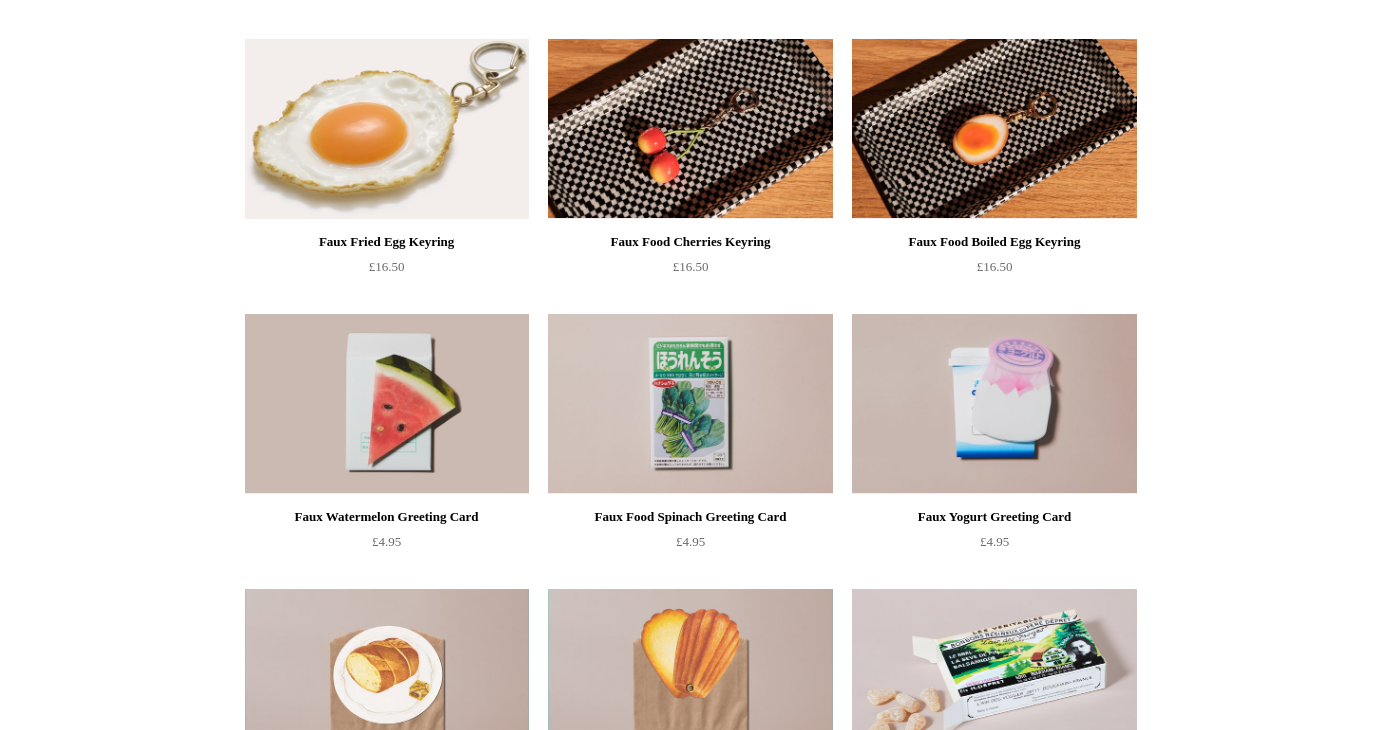 scroll, scrollTop: 772, scrollLeft: 0, axis: vertical 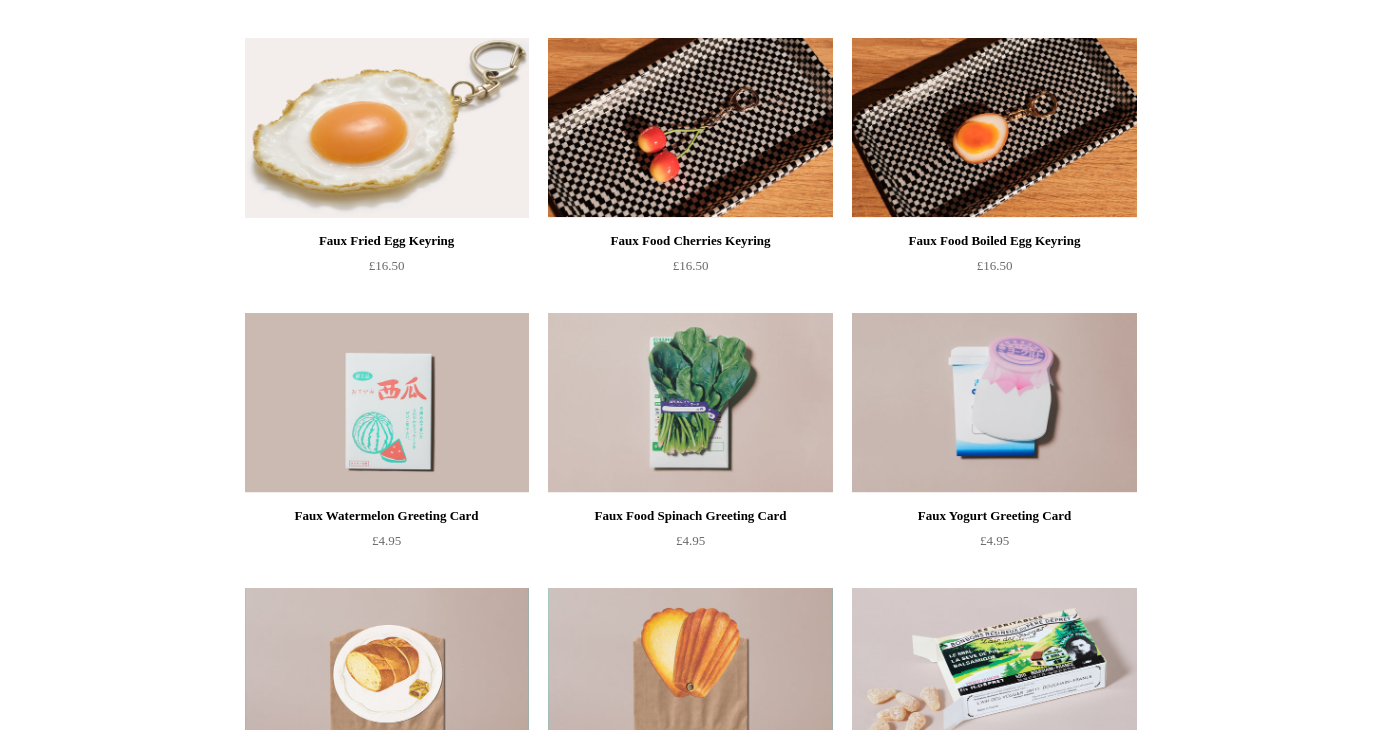 click at bounding box center (387, 403) 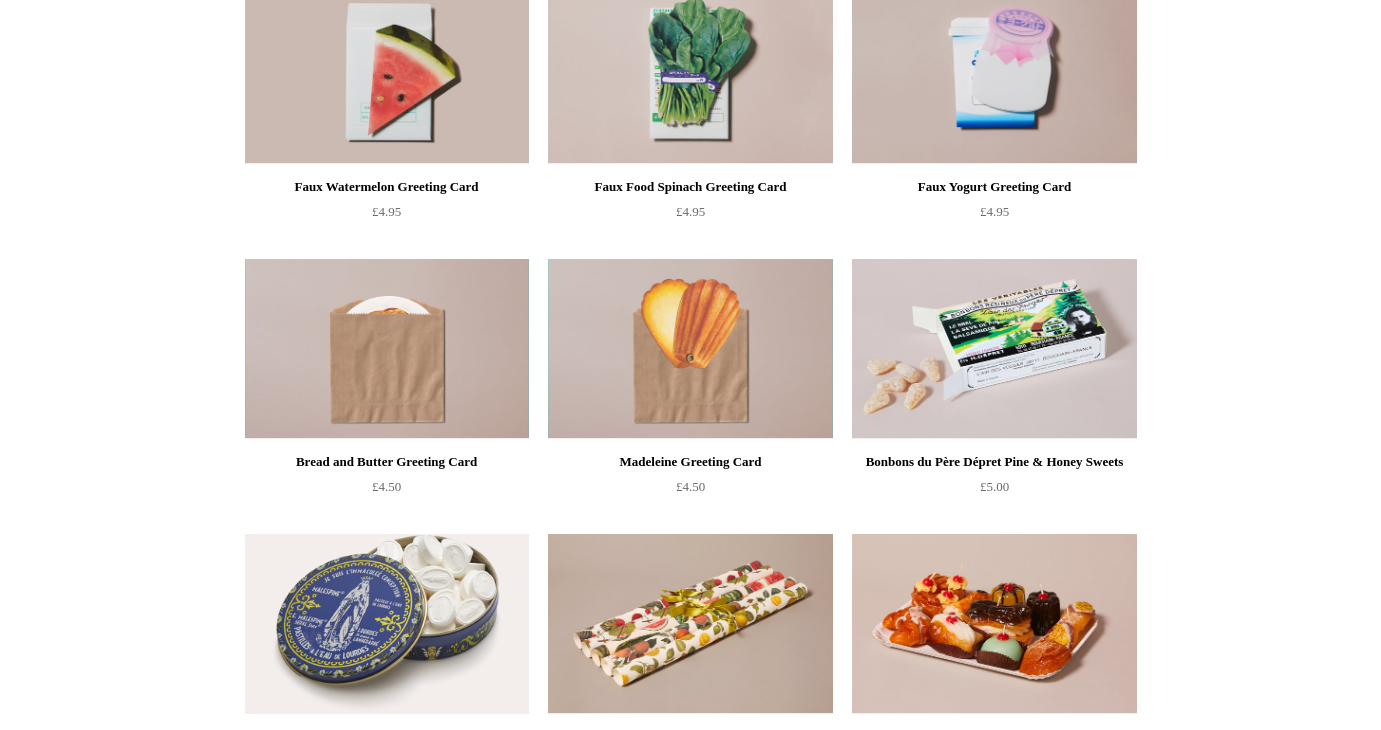 scroll, scrollTop: 1103, scrollLeft: 0, axis: vertical 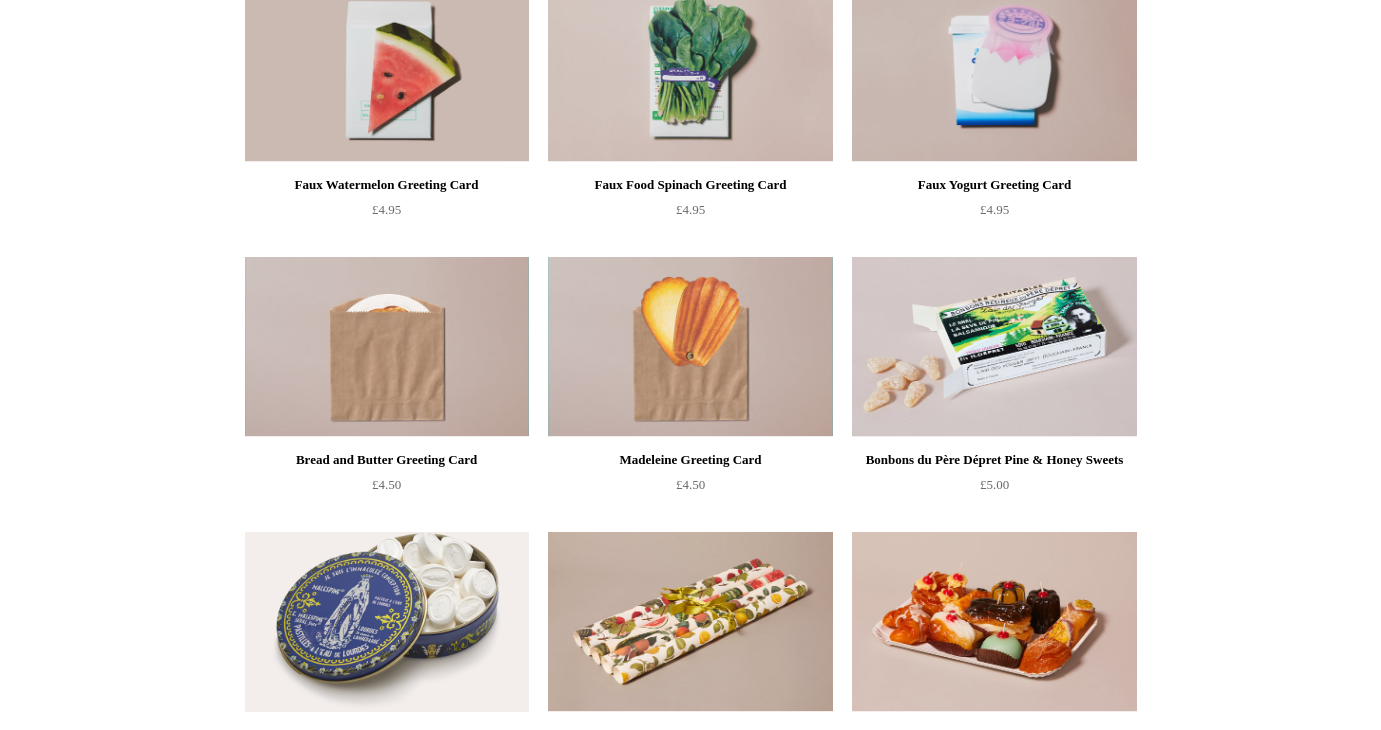 click at bounding box center (387, 347) 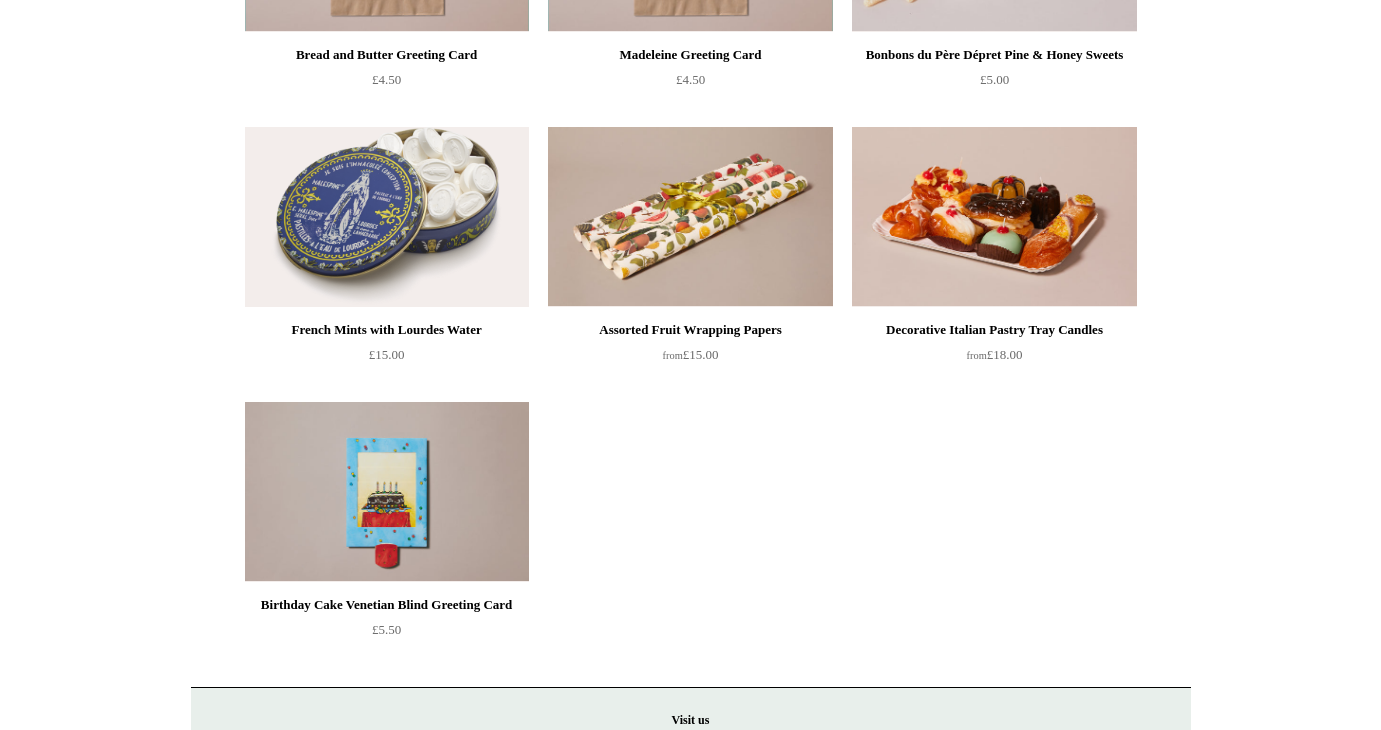 scroll, scrollTop: 1588, scrollLeft: 0, axis: vertical 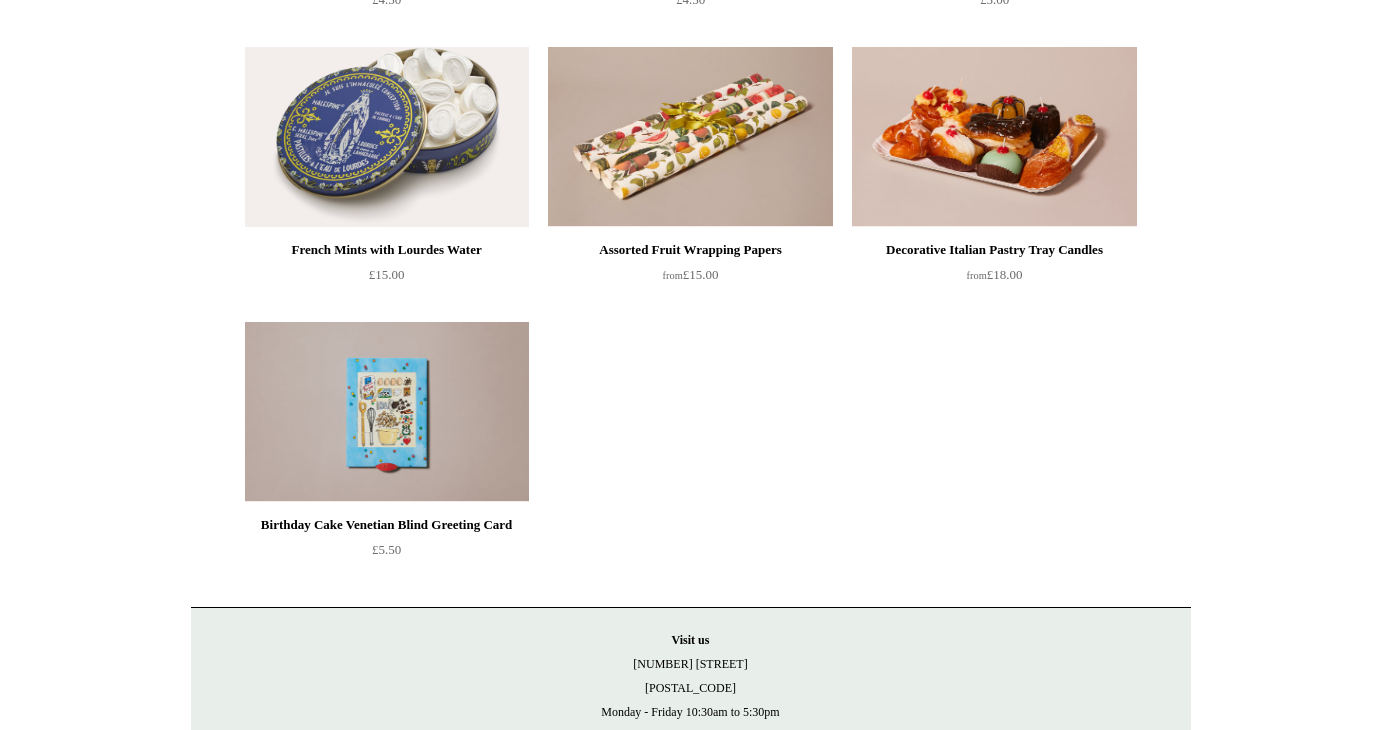 click at bounding box center [387, 412] 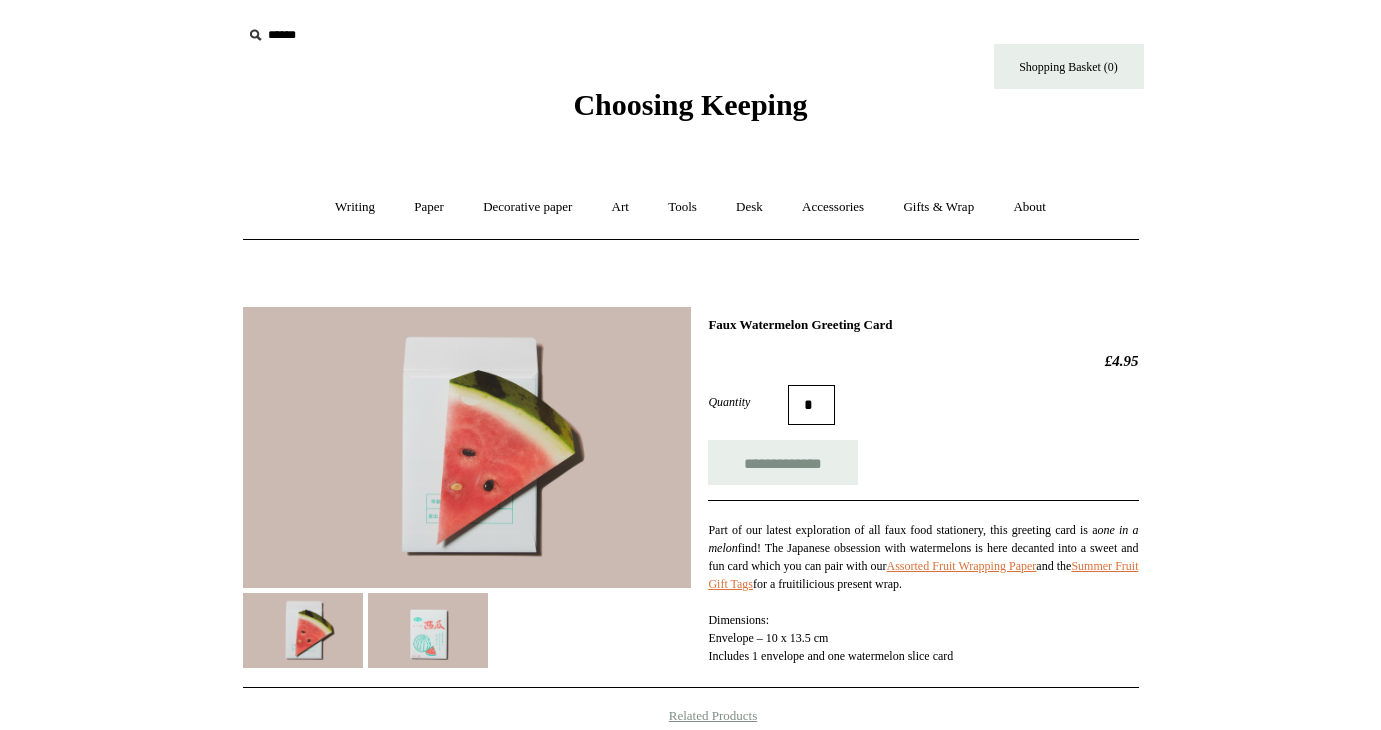 scroll, scrollTop: 0, scrollLeft: 0, axis: both 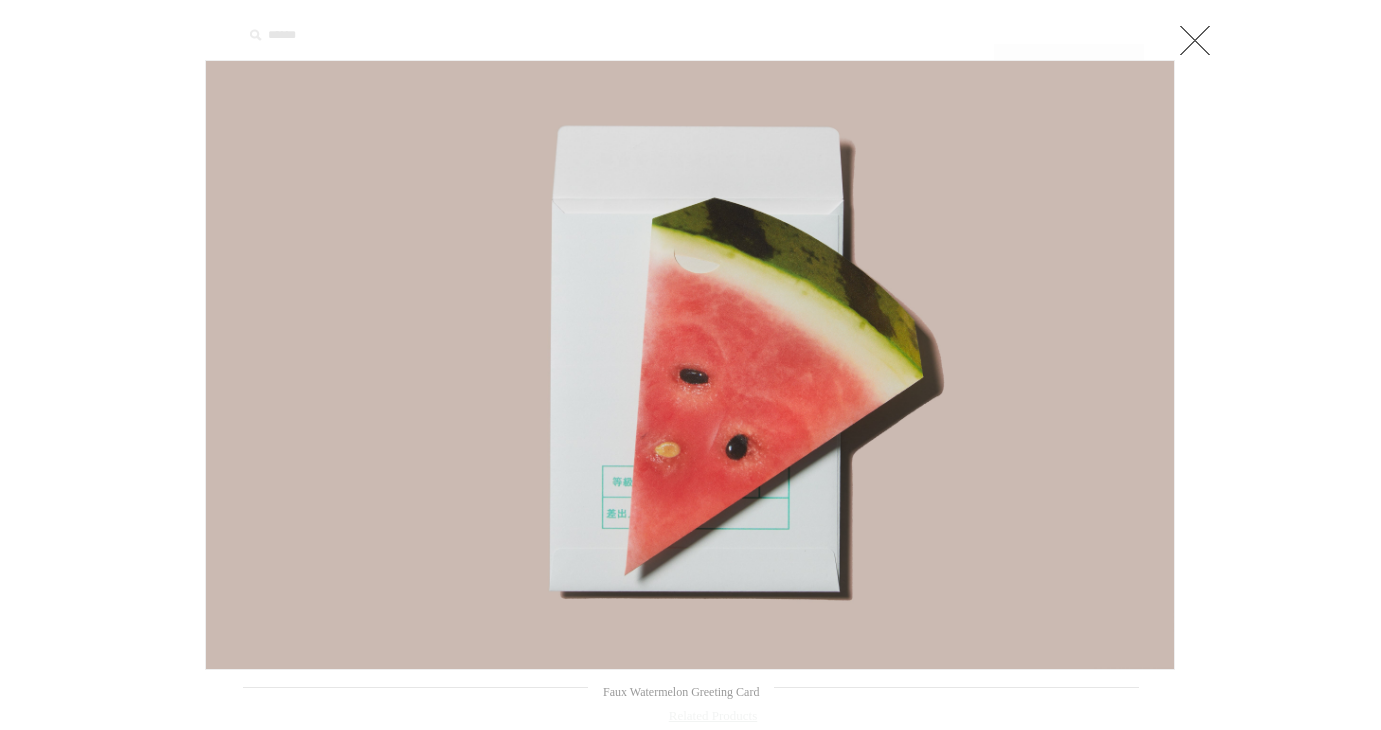 click at bounding box center (690, 365) 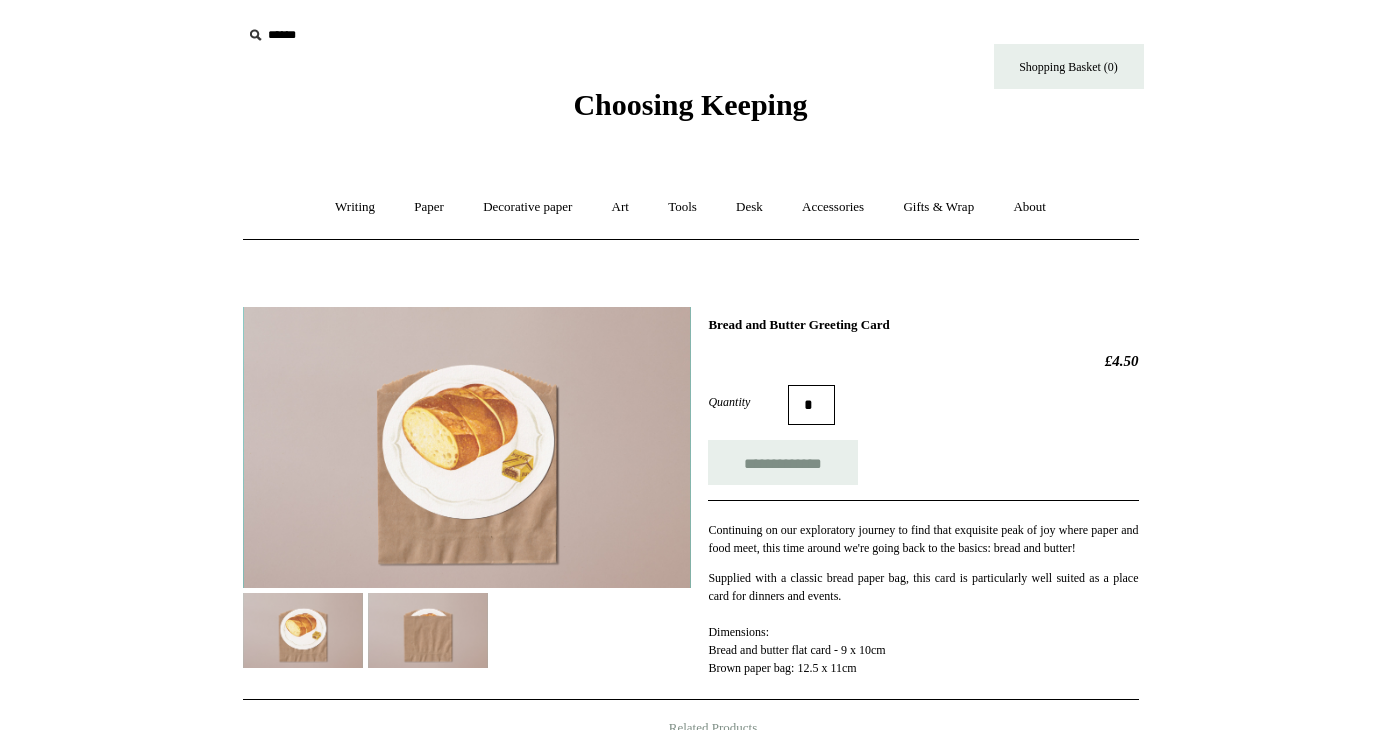 scroll, scrollTop: 0, scrollLeft: 0, axis: both 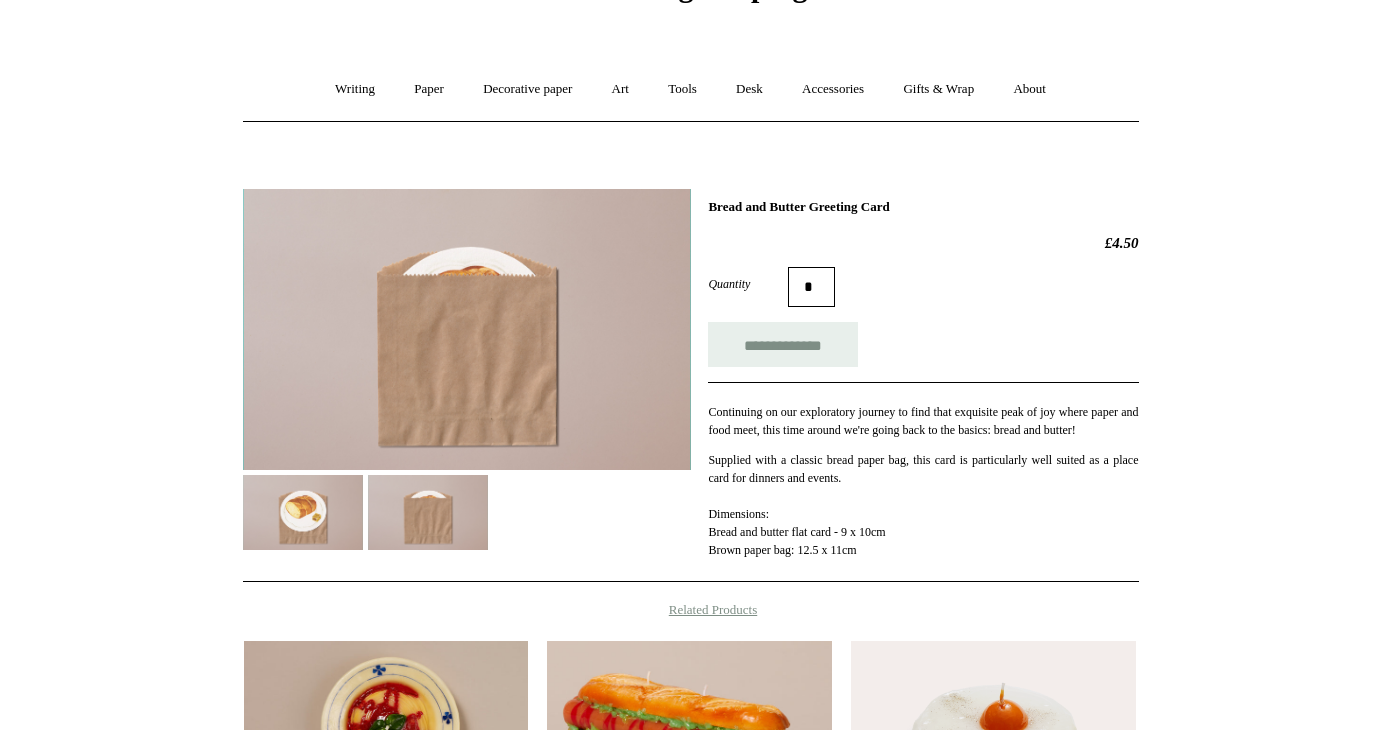 click at bounding box center [303, 512] 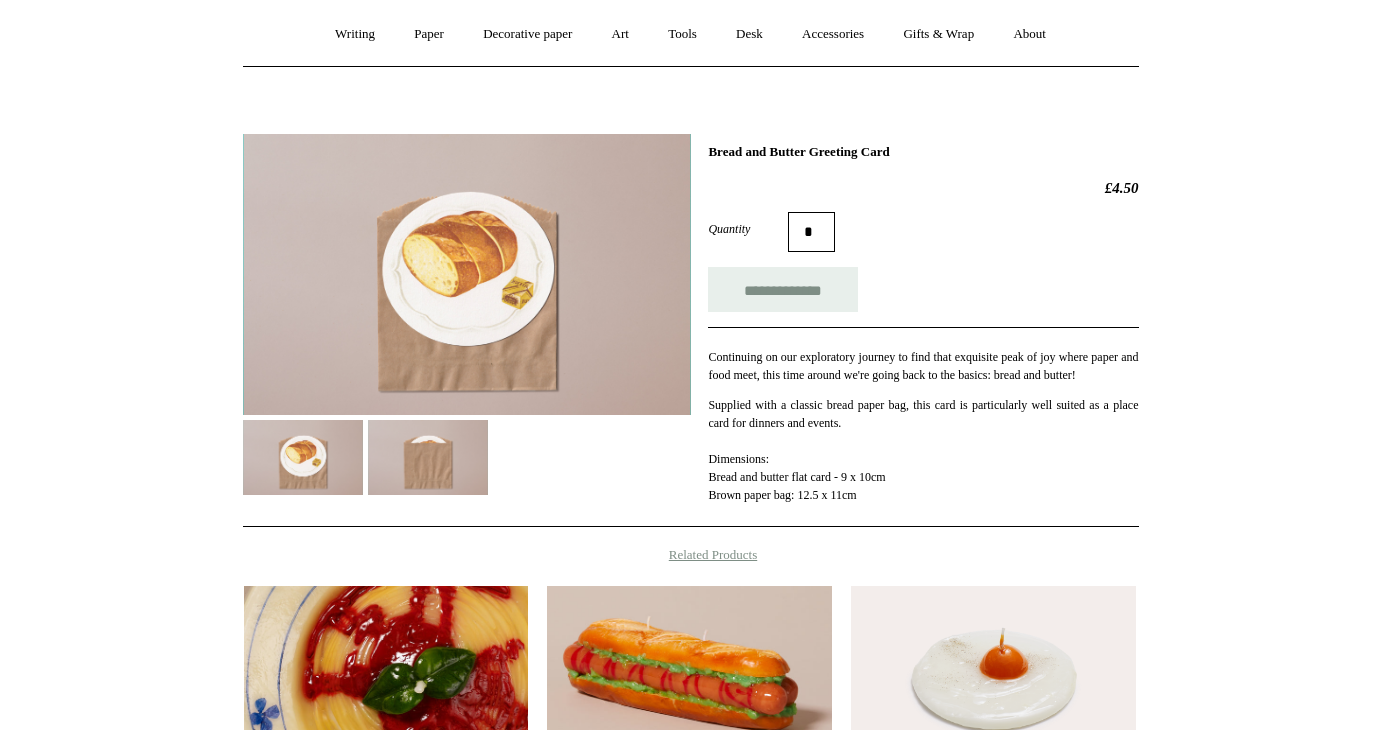 scroll, scrollTop: 158, scrollLeft: 0, axis: vertical 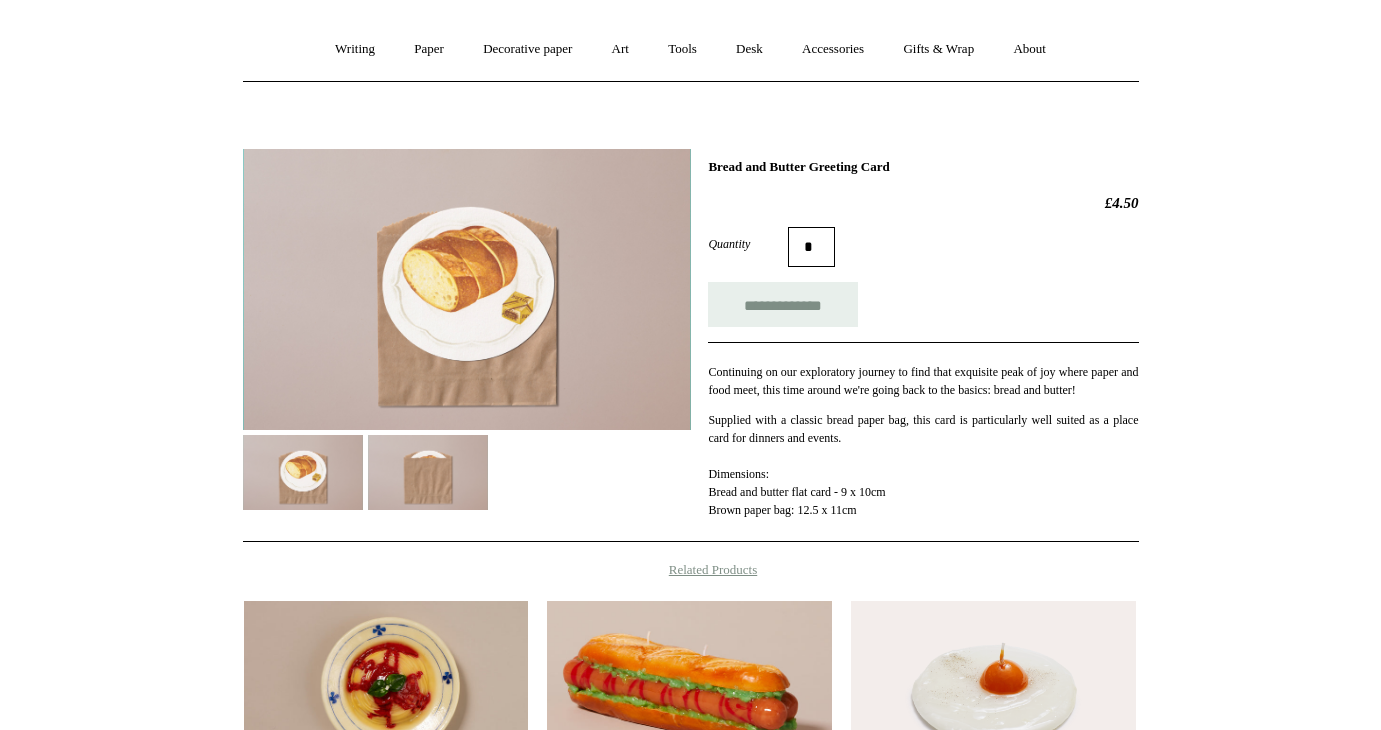 click at bounding box center [467, 289] 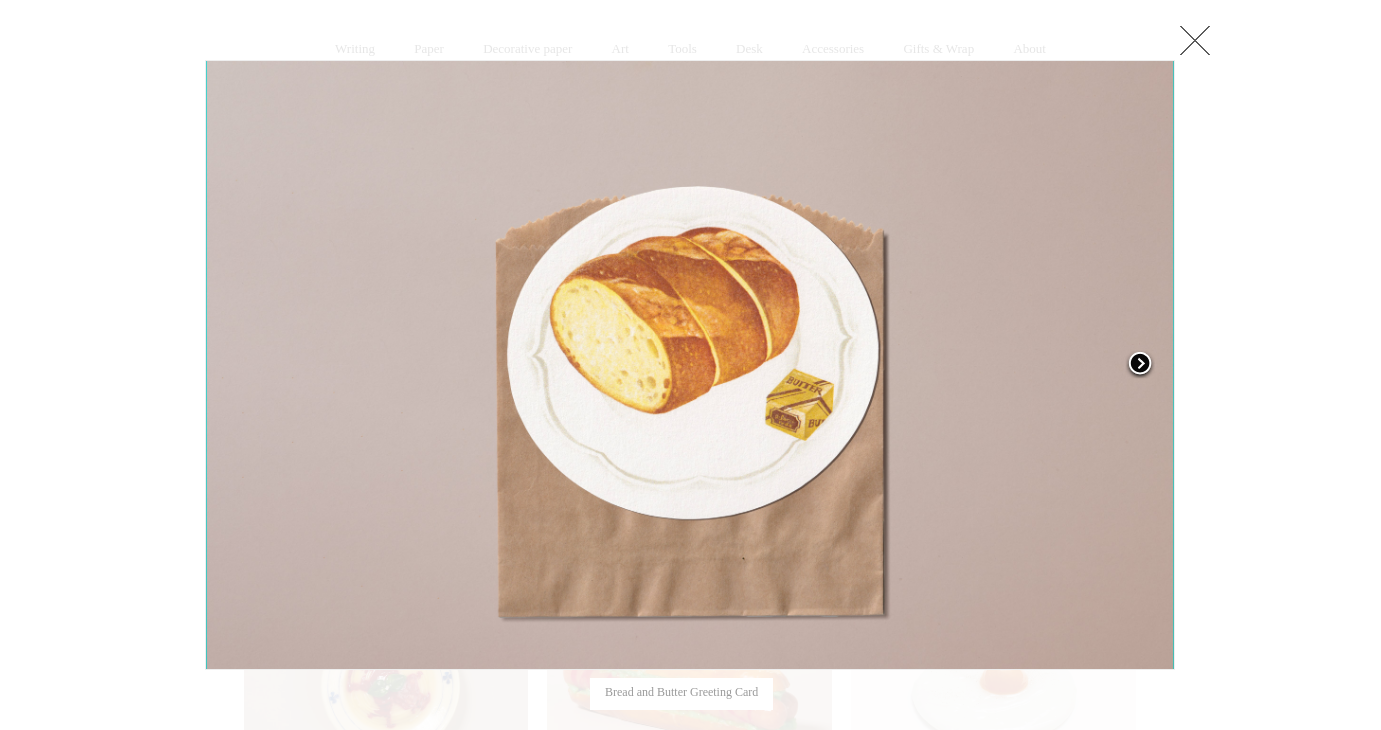 click at bounding box center (1140, 365) 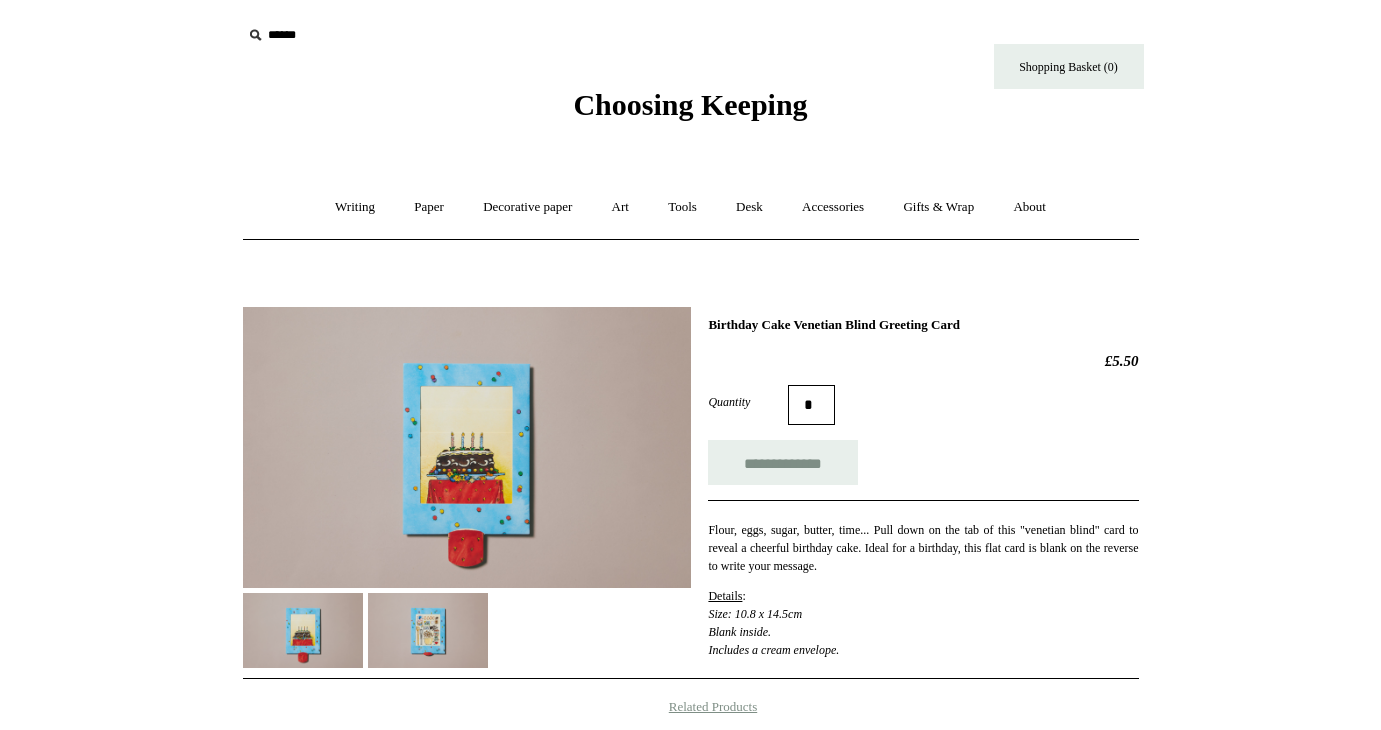 scroll, scrollTop: 0, scrollLeft: 0, axis: both 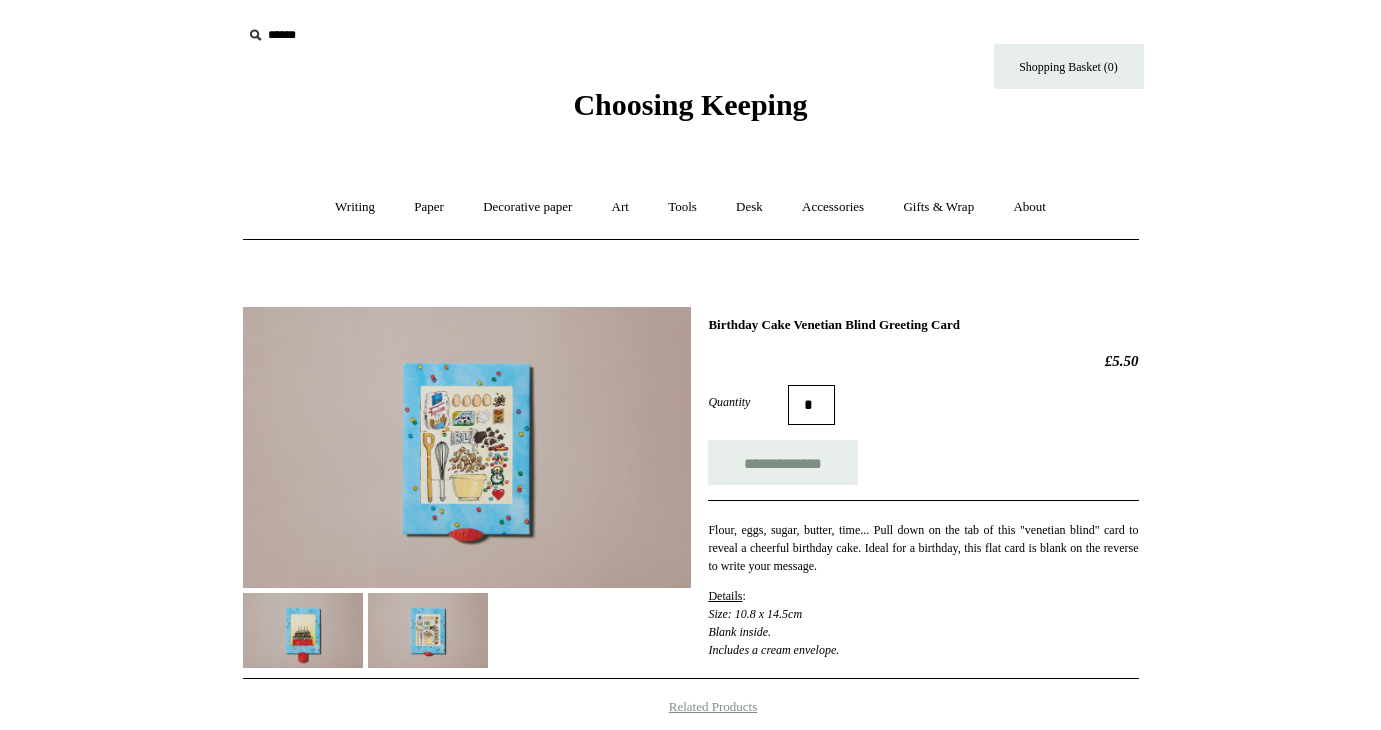 click at bounding box center [467, 447] 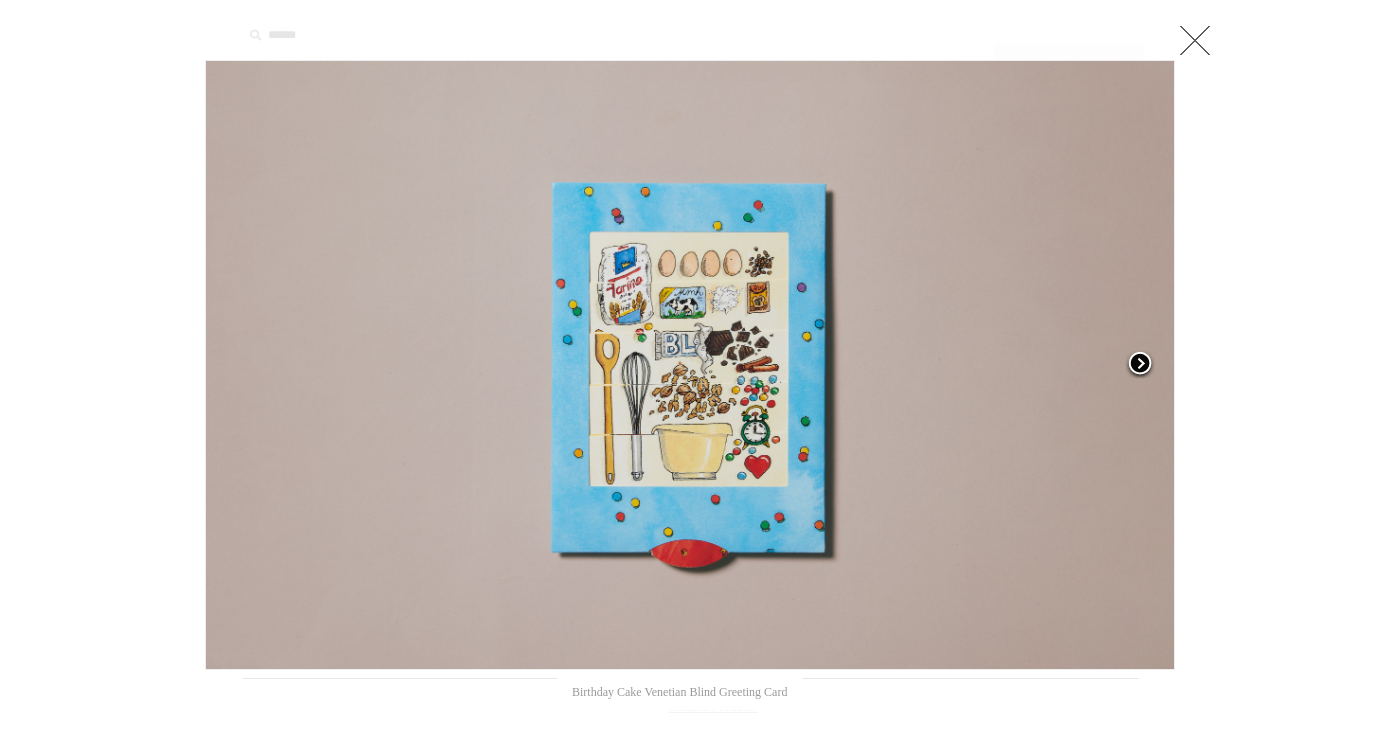 scroll, scrollTop: 0, scrollLeft: 0, axis: both 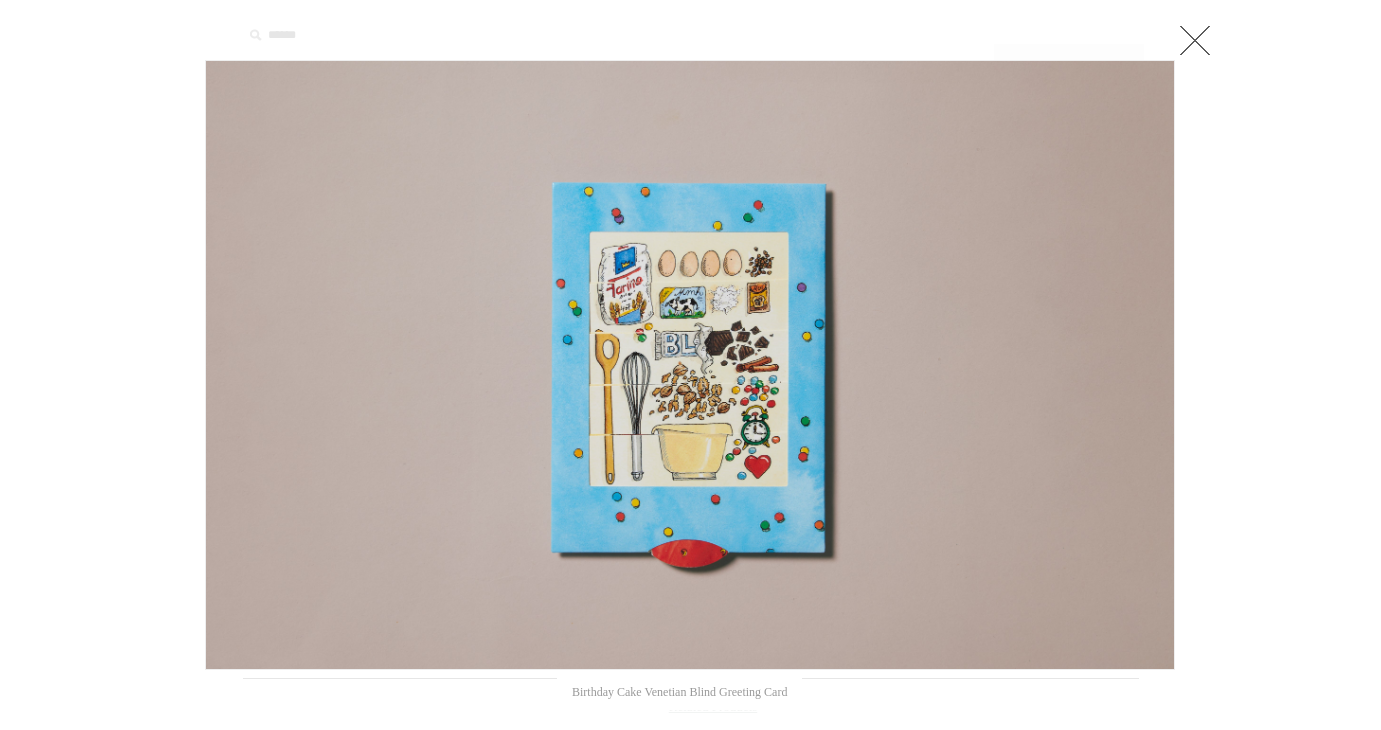 click at bounding box center [1195, 40] 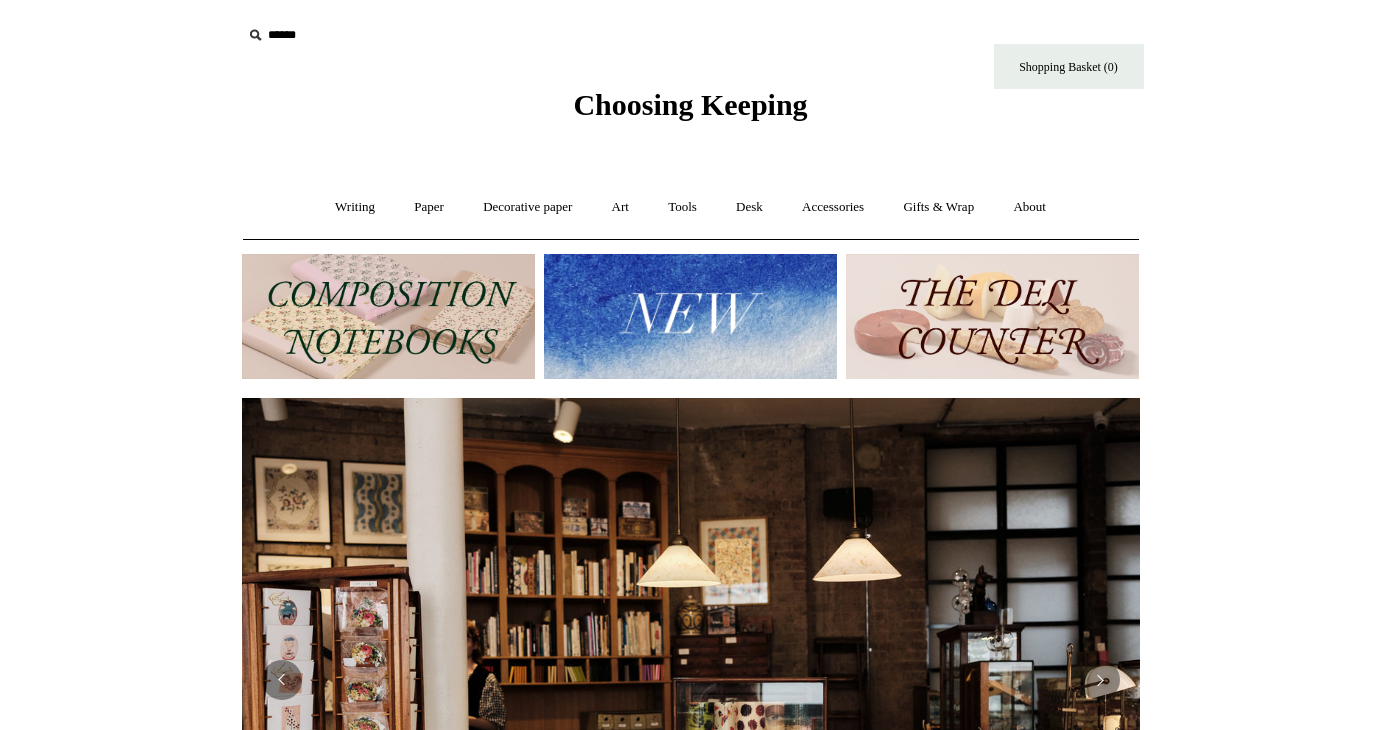 scroll, scrollTop: 0, scrollLeft: 0, axis: both 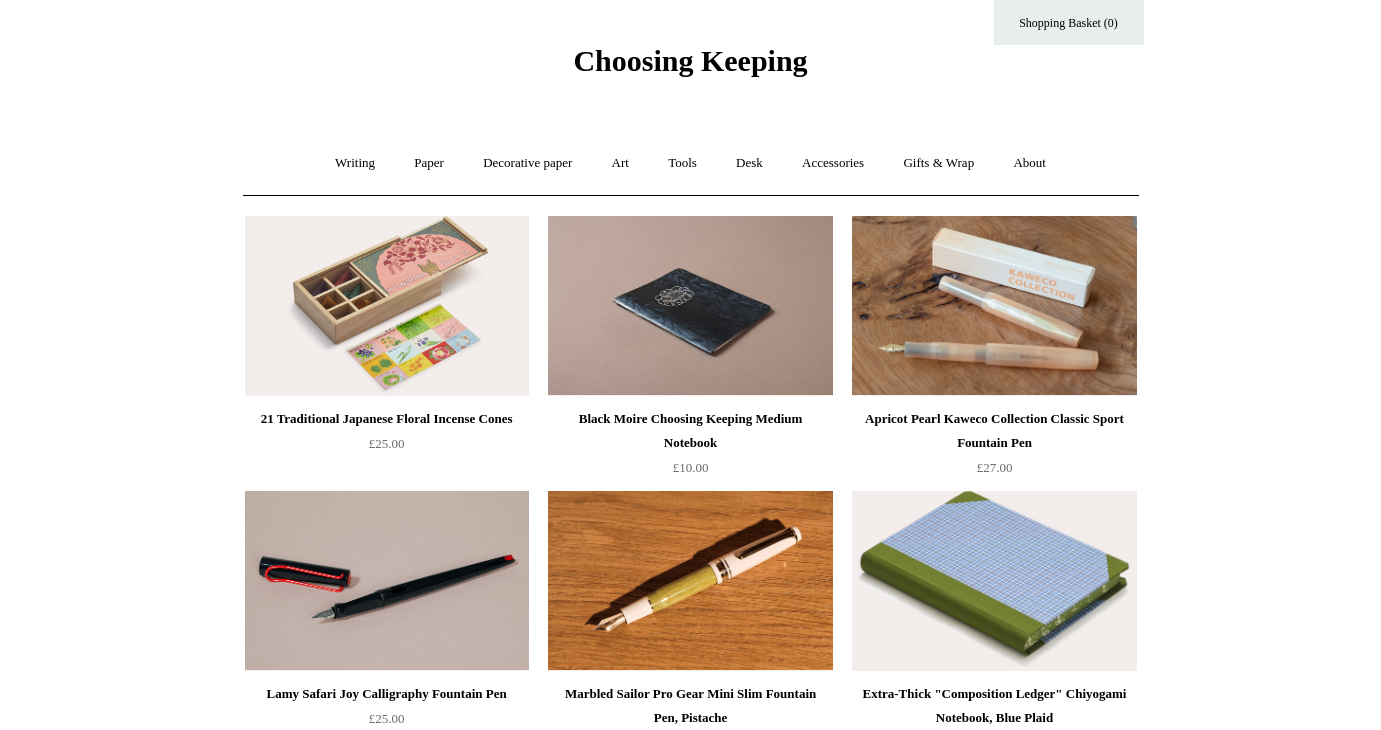 click at bounding box center (387, 306) 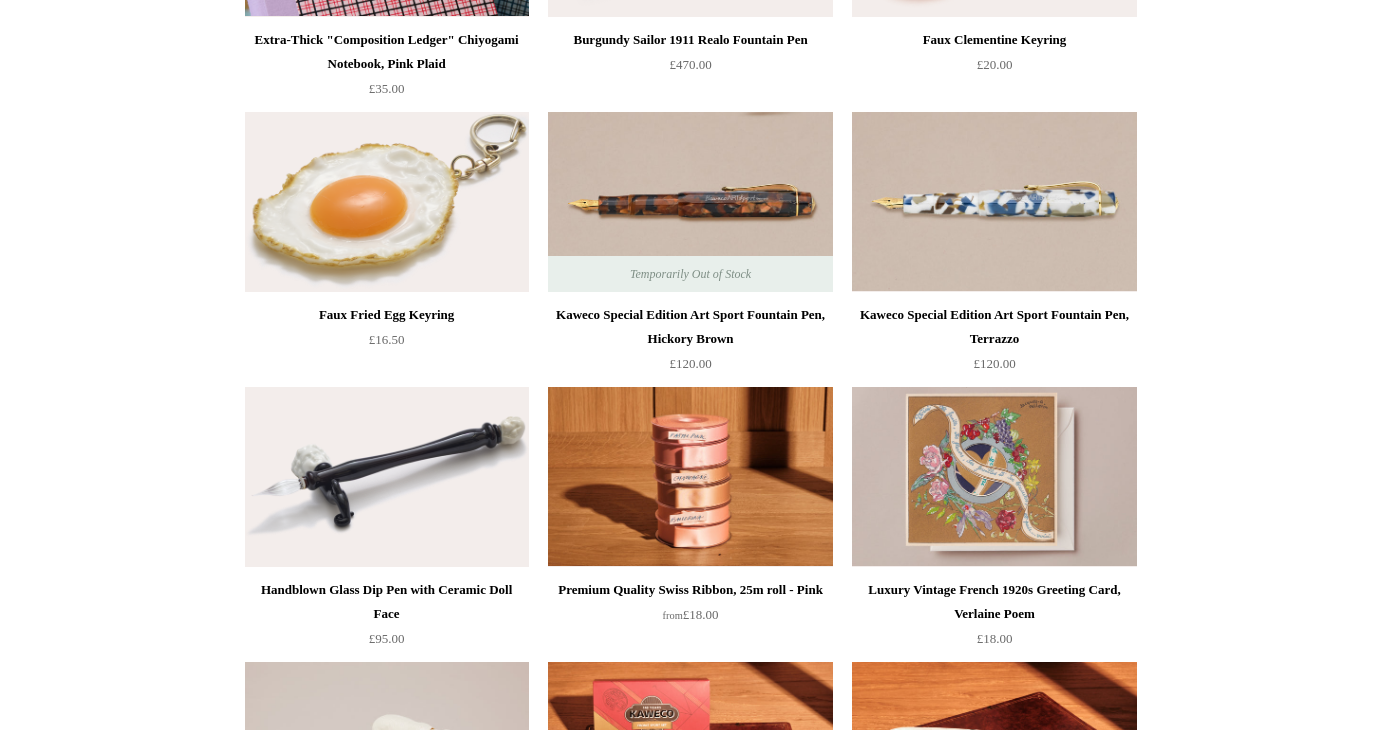 scroll, scrollTop: 976, scrollLeft: 0, axis: vertical 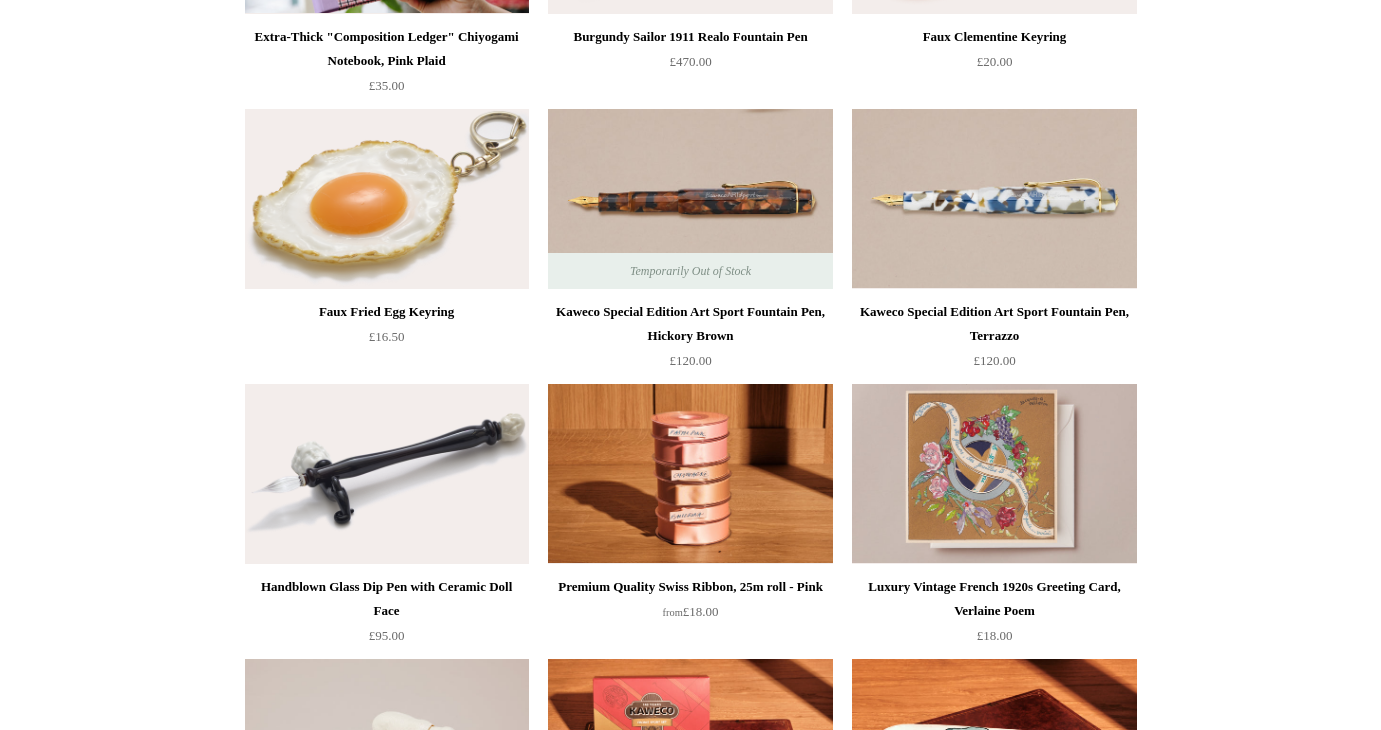 click at bounding box center (387, 474) 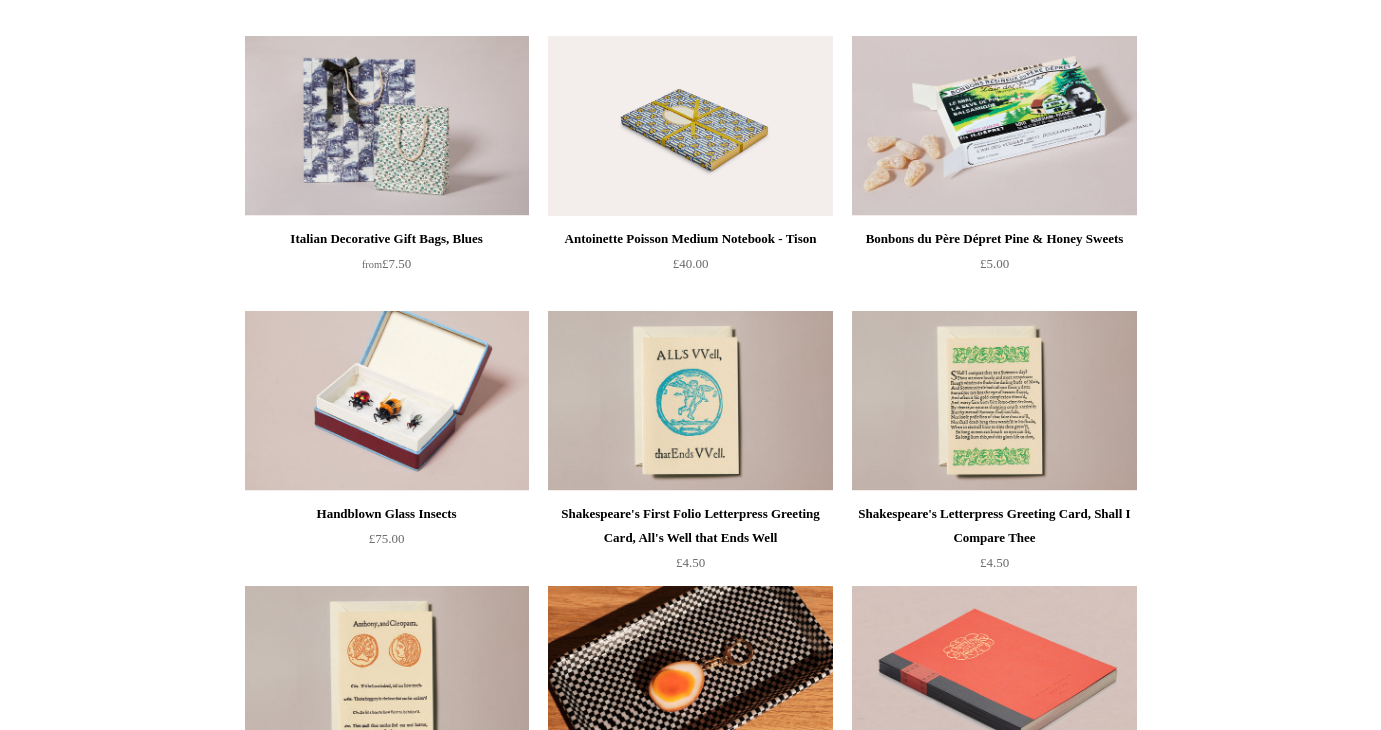 scroll, scrollTop: 3527, scrollLeft: 0, axis: vertical 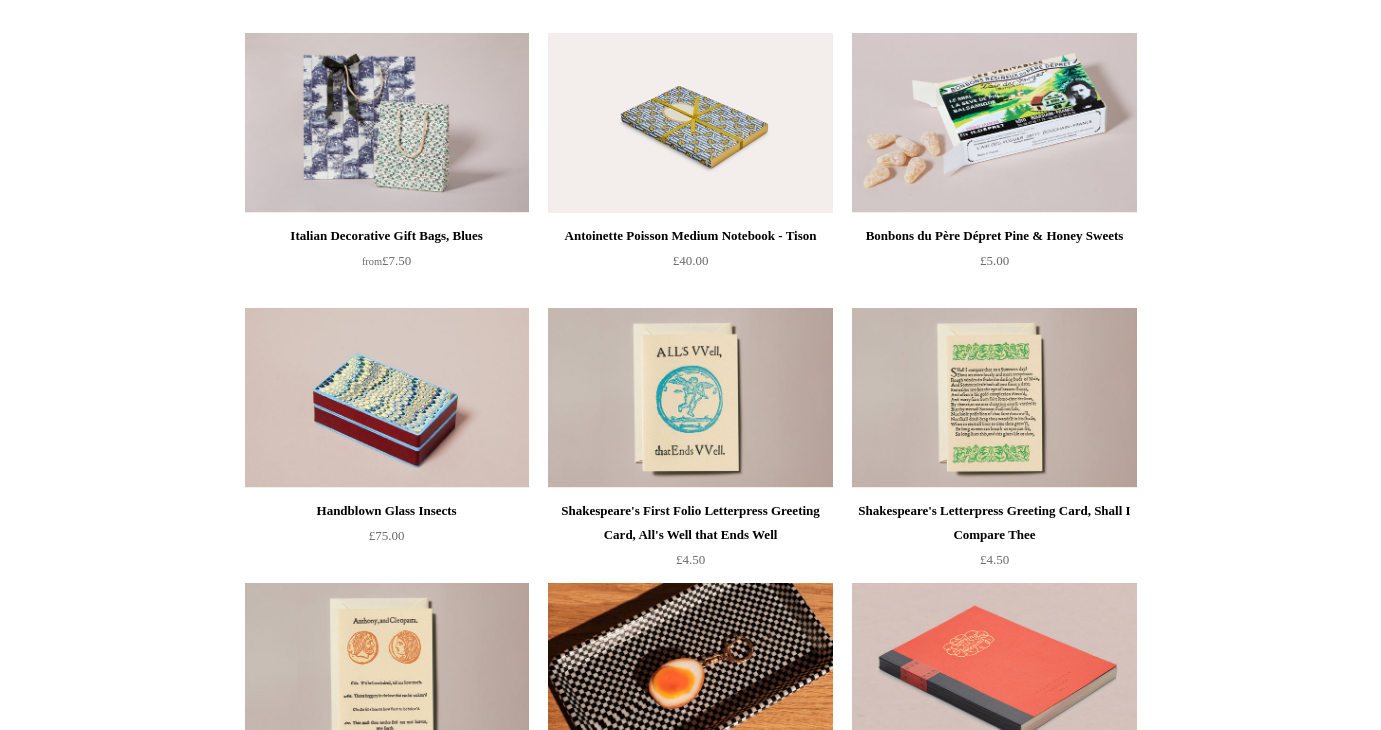 click at bounding box center (387, 398) 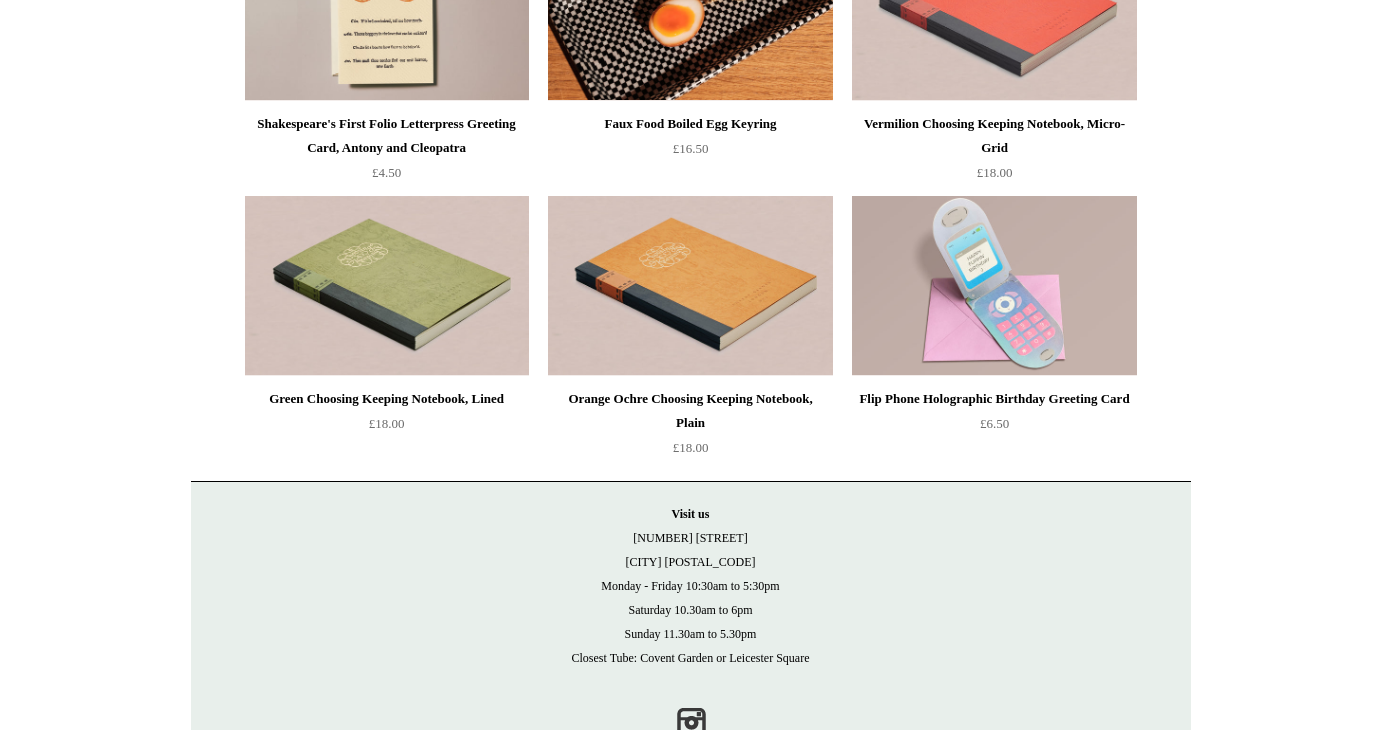 scroll, scrollTop: 4193, scrollLeft: 0, axis: vertical 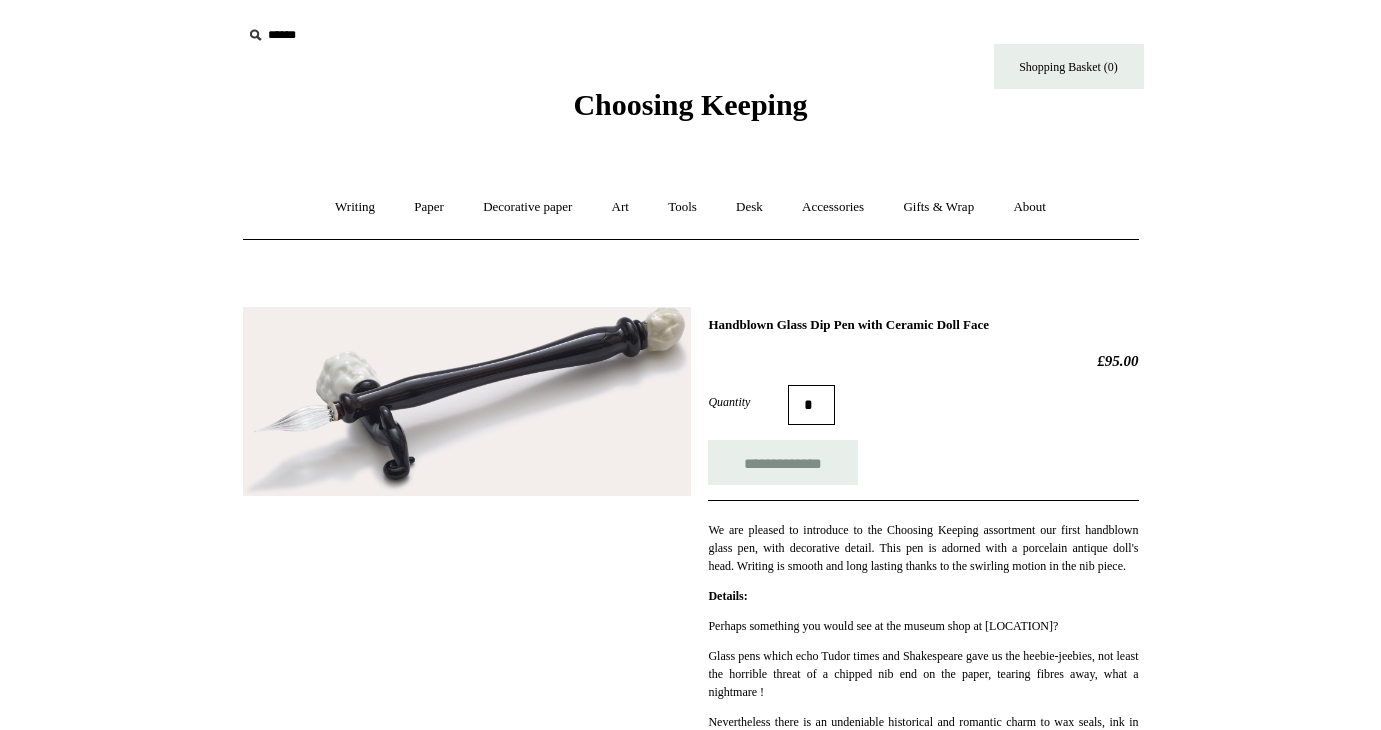 click at bounding box center (467, 402) 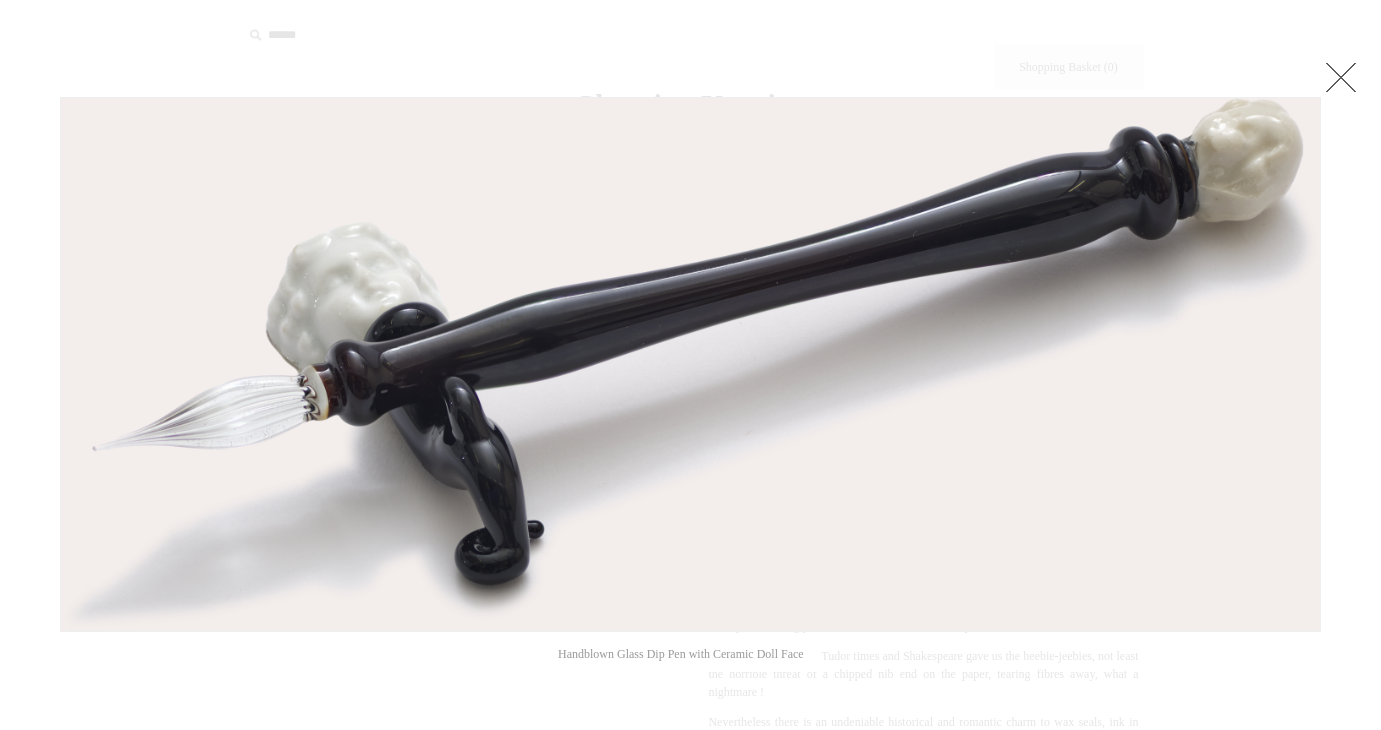 click at bounding box center [1341, 77] 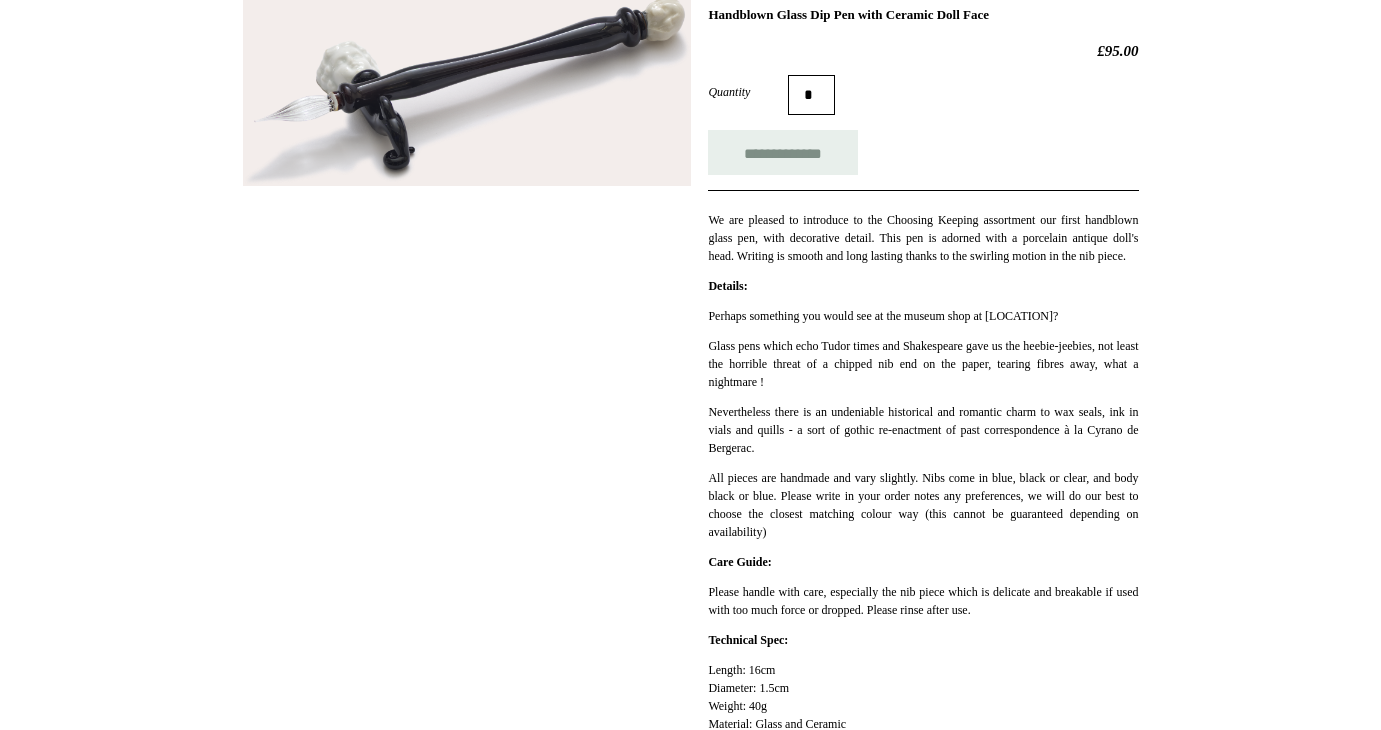scroll, scrollTop: 311, scrollLeft: 0, axis: vertical 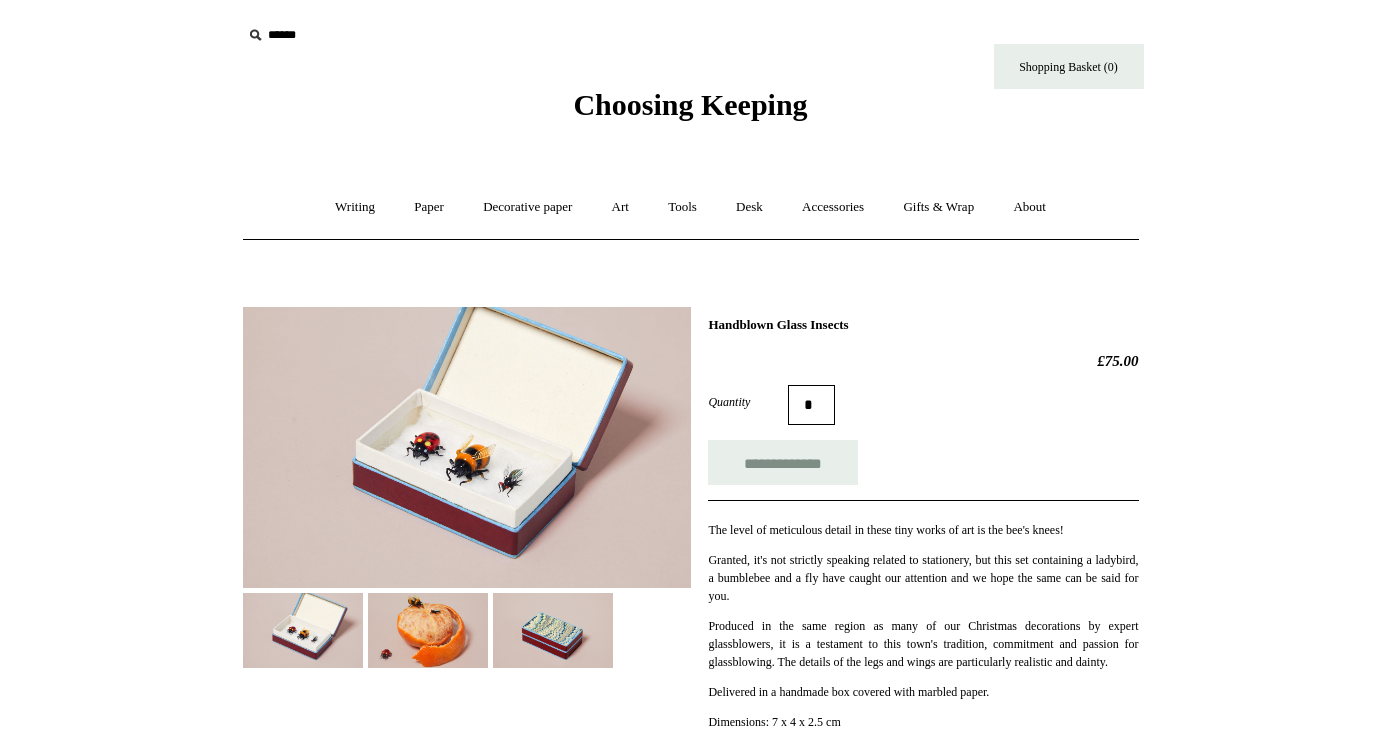 click at bounding box center [467, 447] 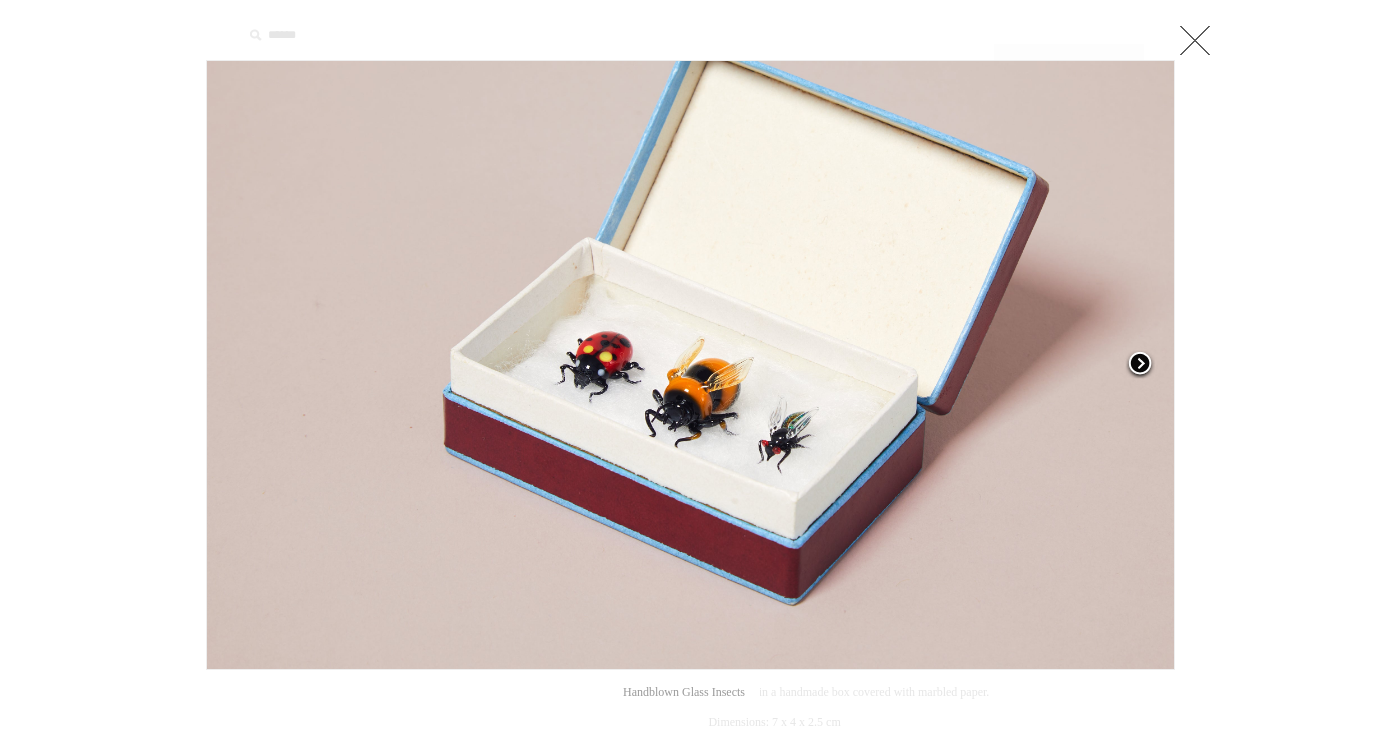 click at bounding box center [1140, 365] 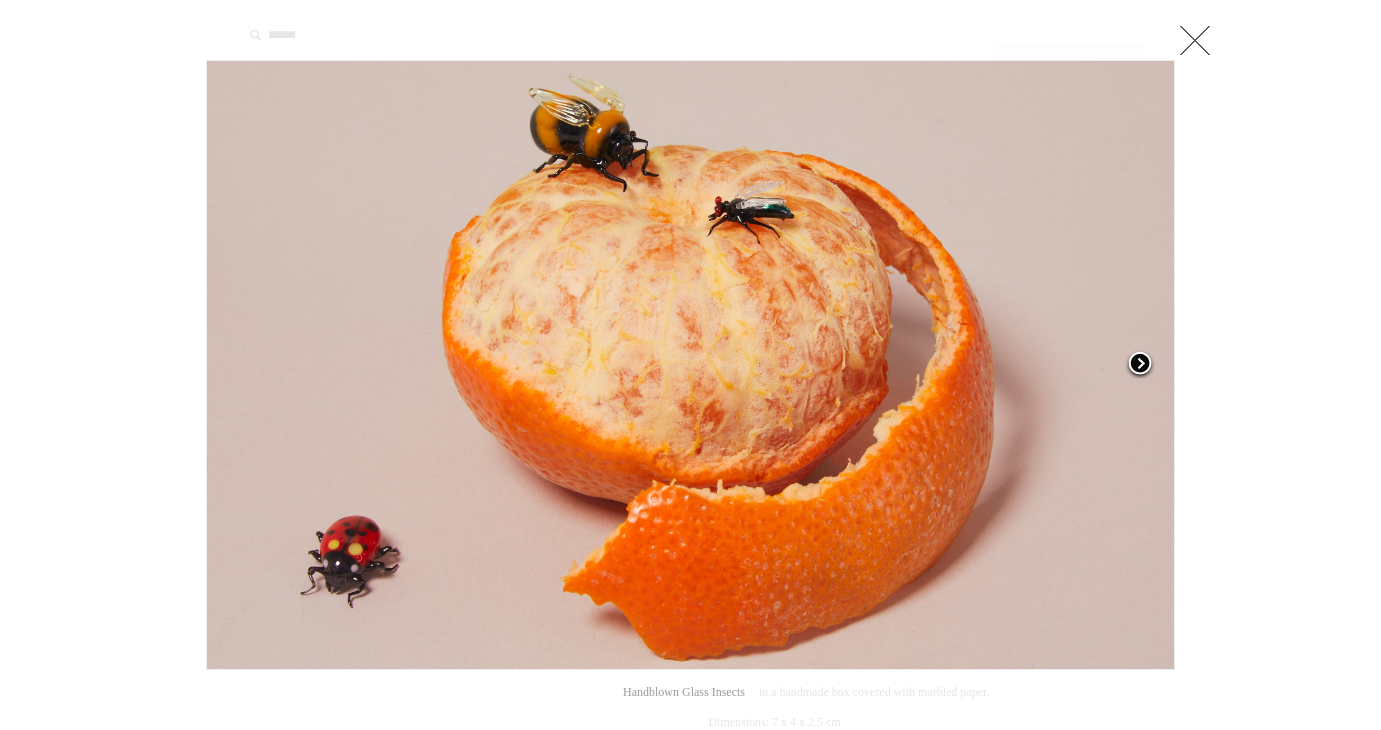 click at bounding box center [1140, 365] 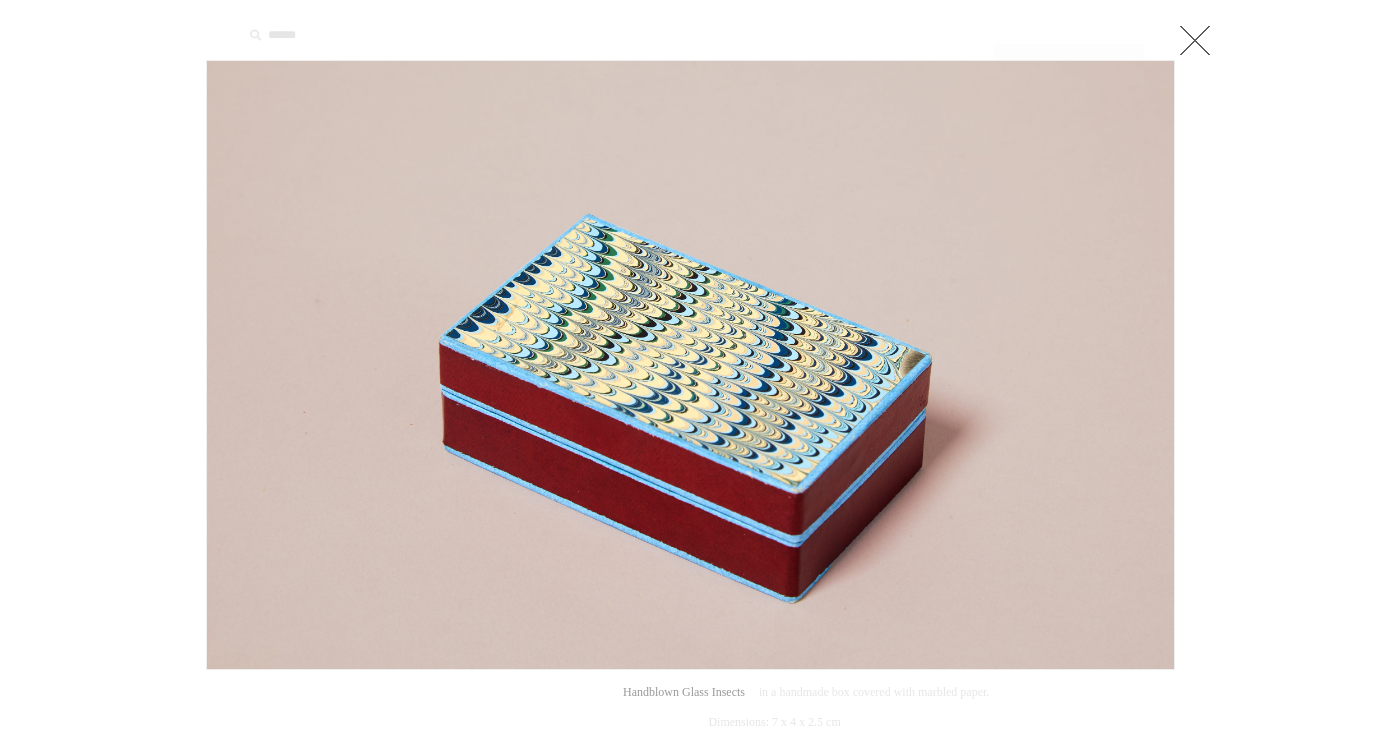 click at bounding box center (1195, 40) 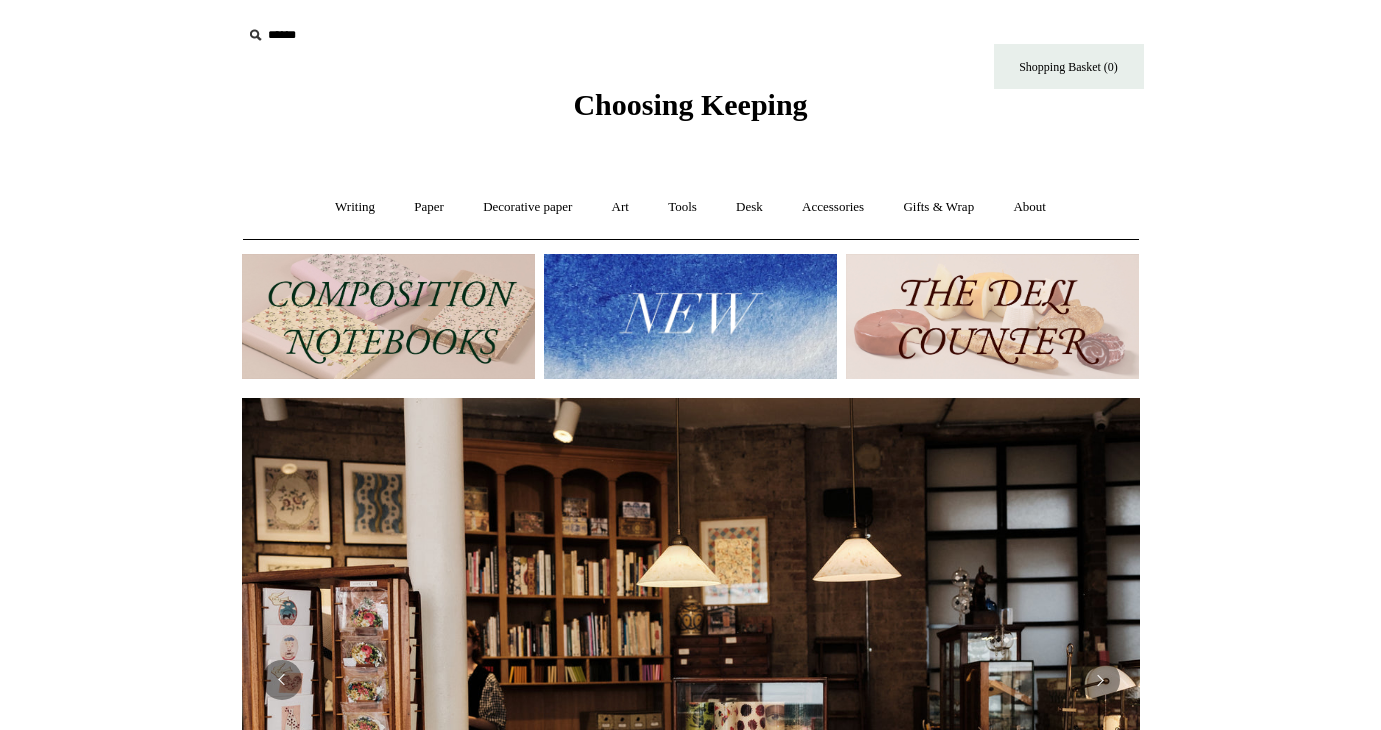 scroll, scrollTop: 0, scrollLeft: 0, axis: both 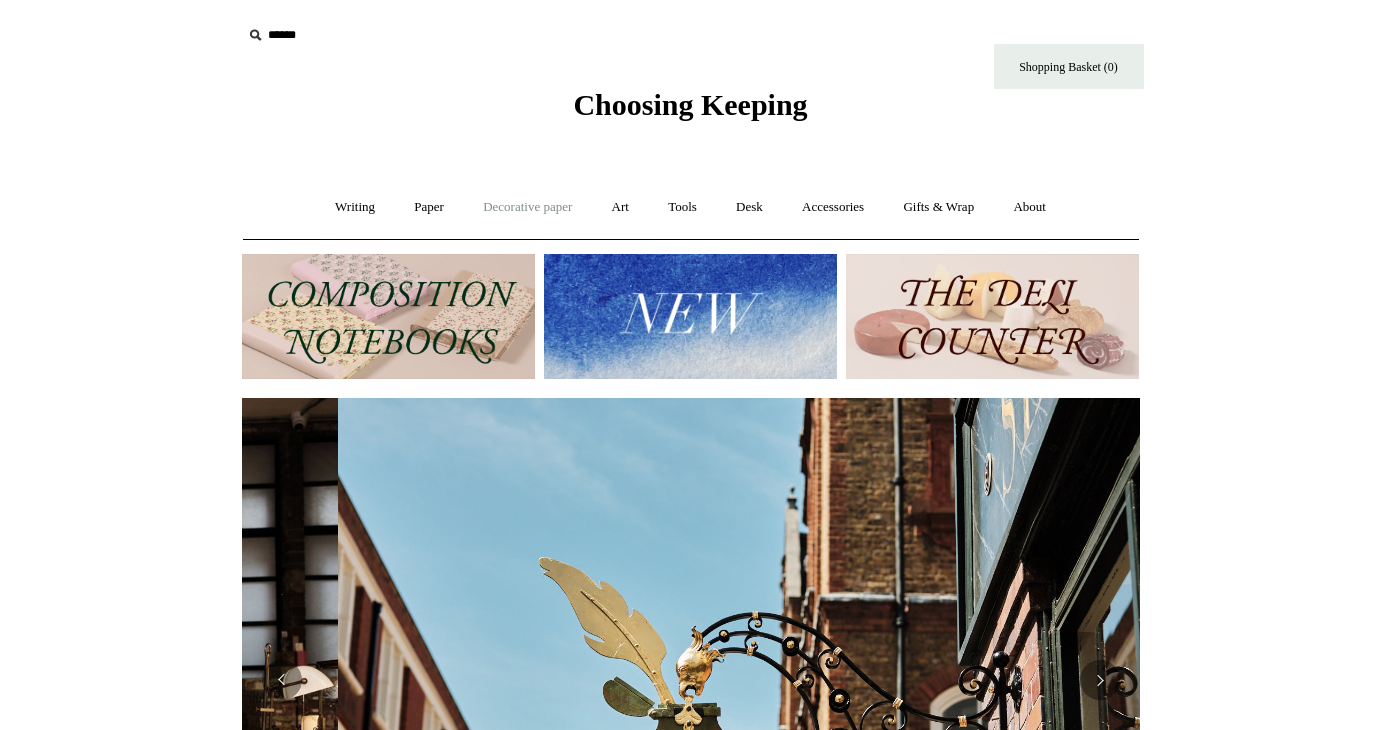 click on "Decorative paper +" at bounding box center (527, 207) 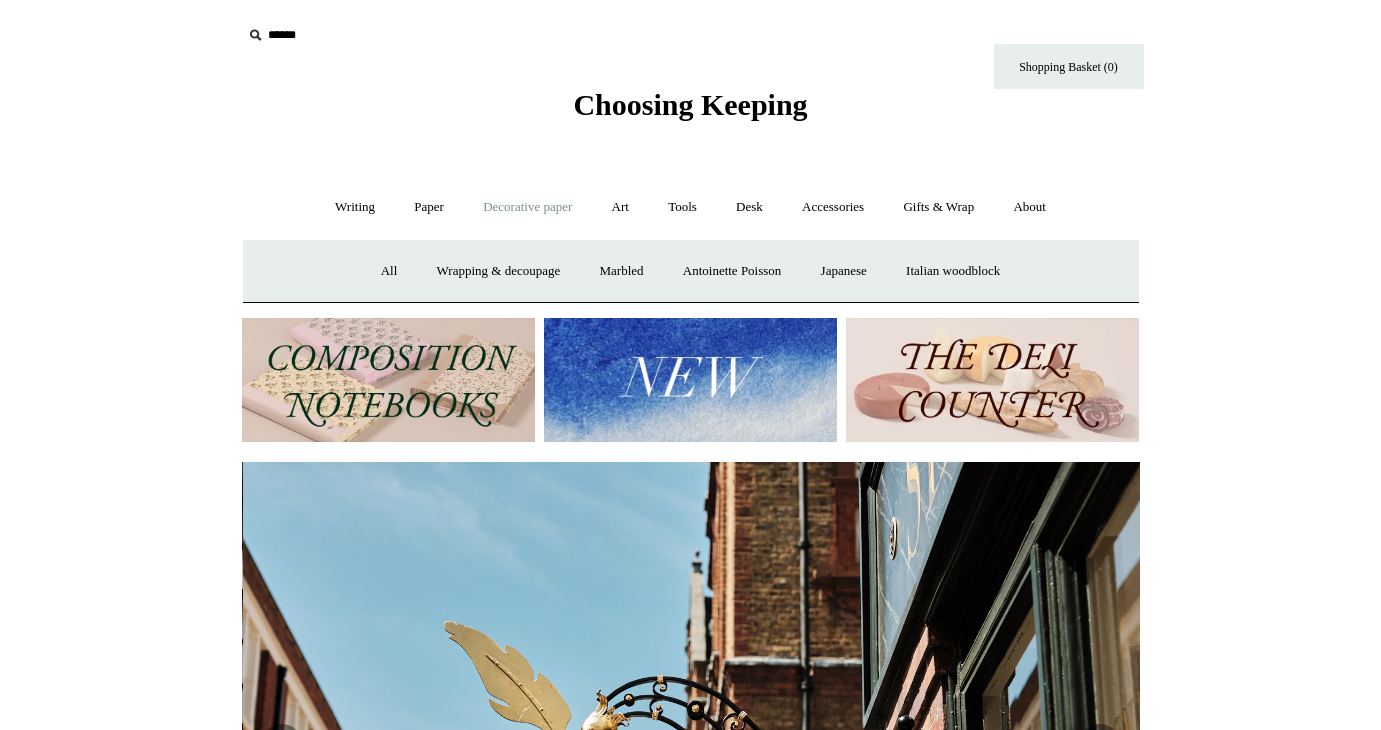 scroll, scrollTop: 0, scrollLeft: 898, axis: horizontal 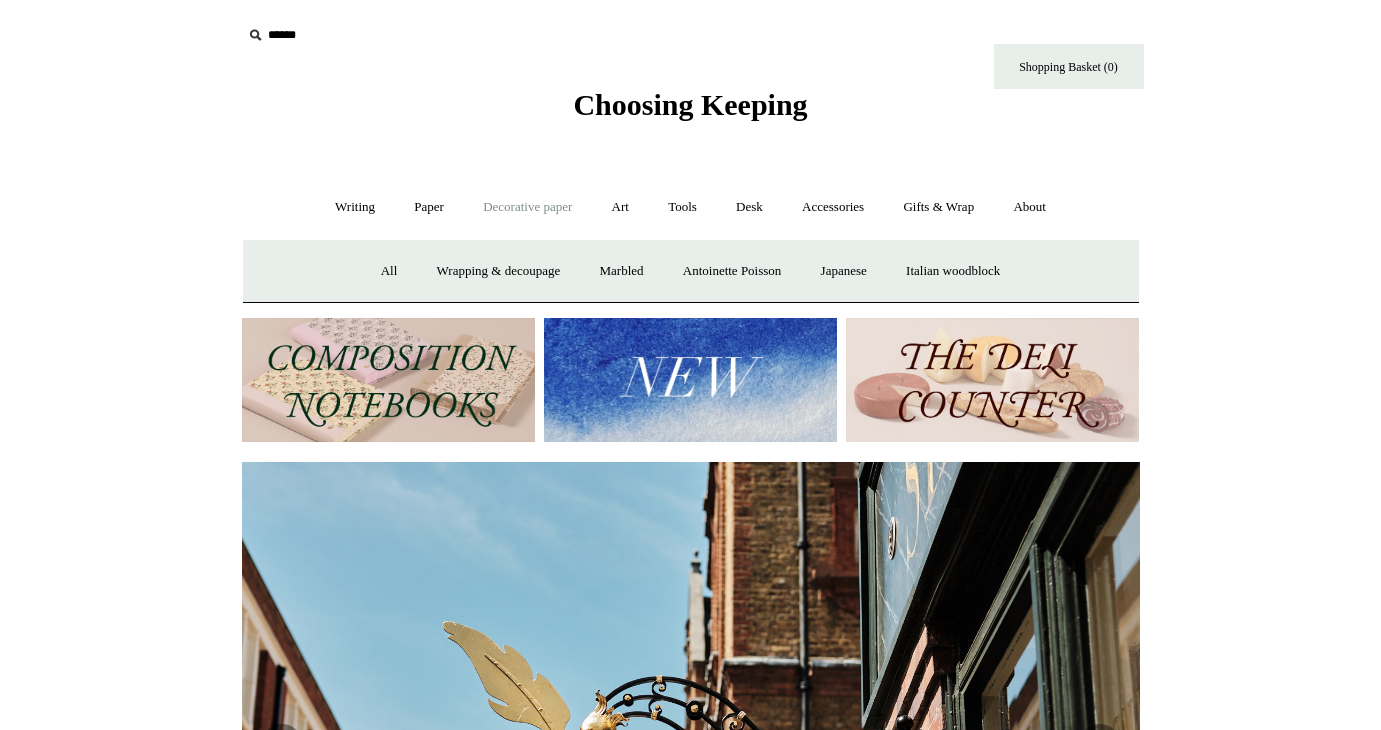 click on "Decorative paper -" at bounding box center (527, 207) 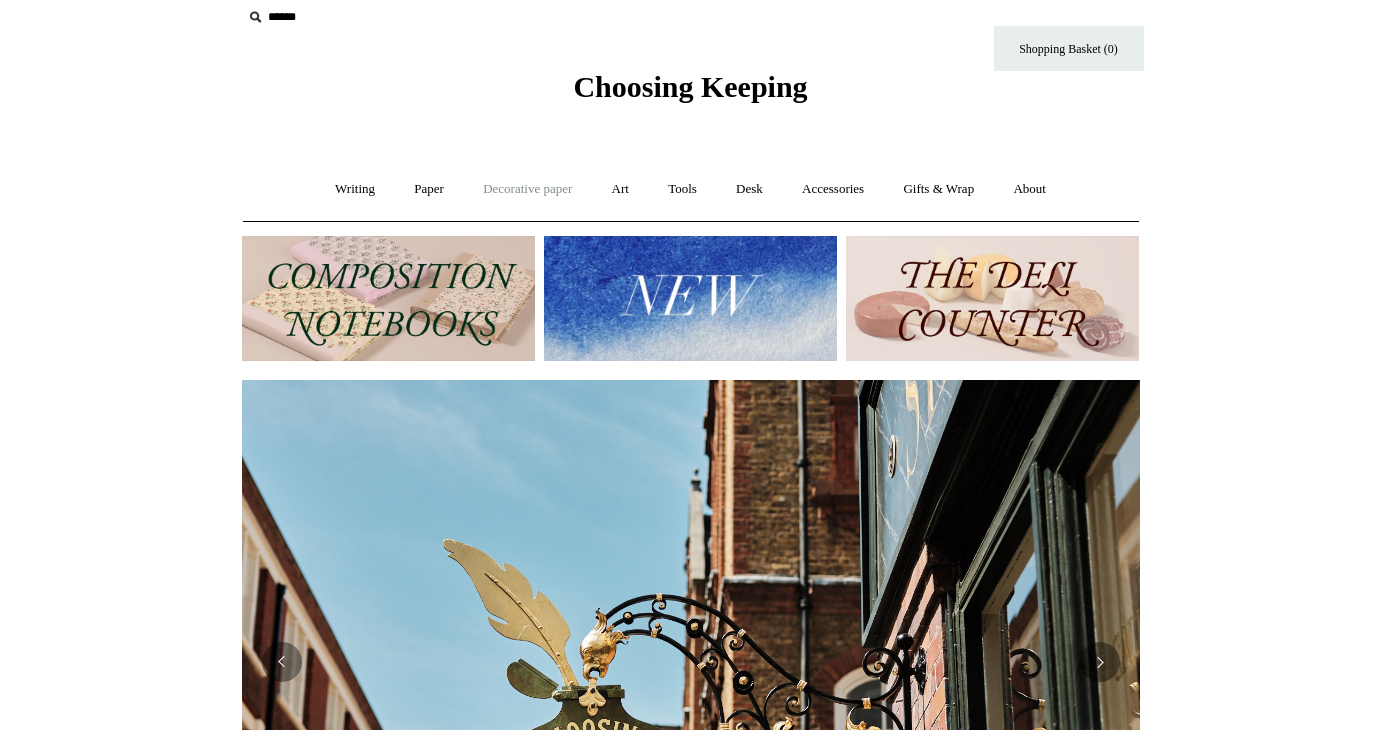 scroll, scrollTop: 151, scrollLeft: 0, axis: vertical 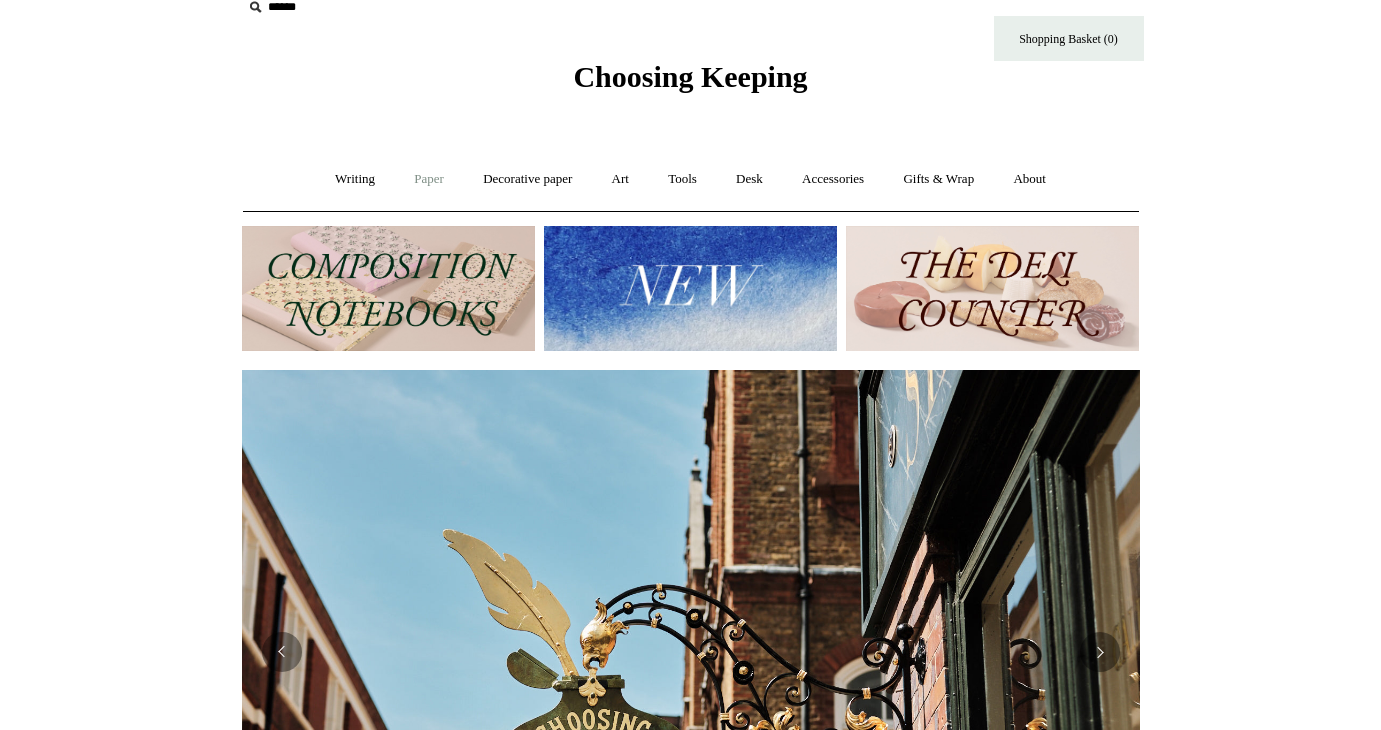 click on "Paper +" at bounding box center (429, 179) 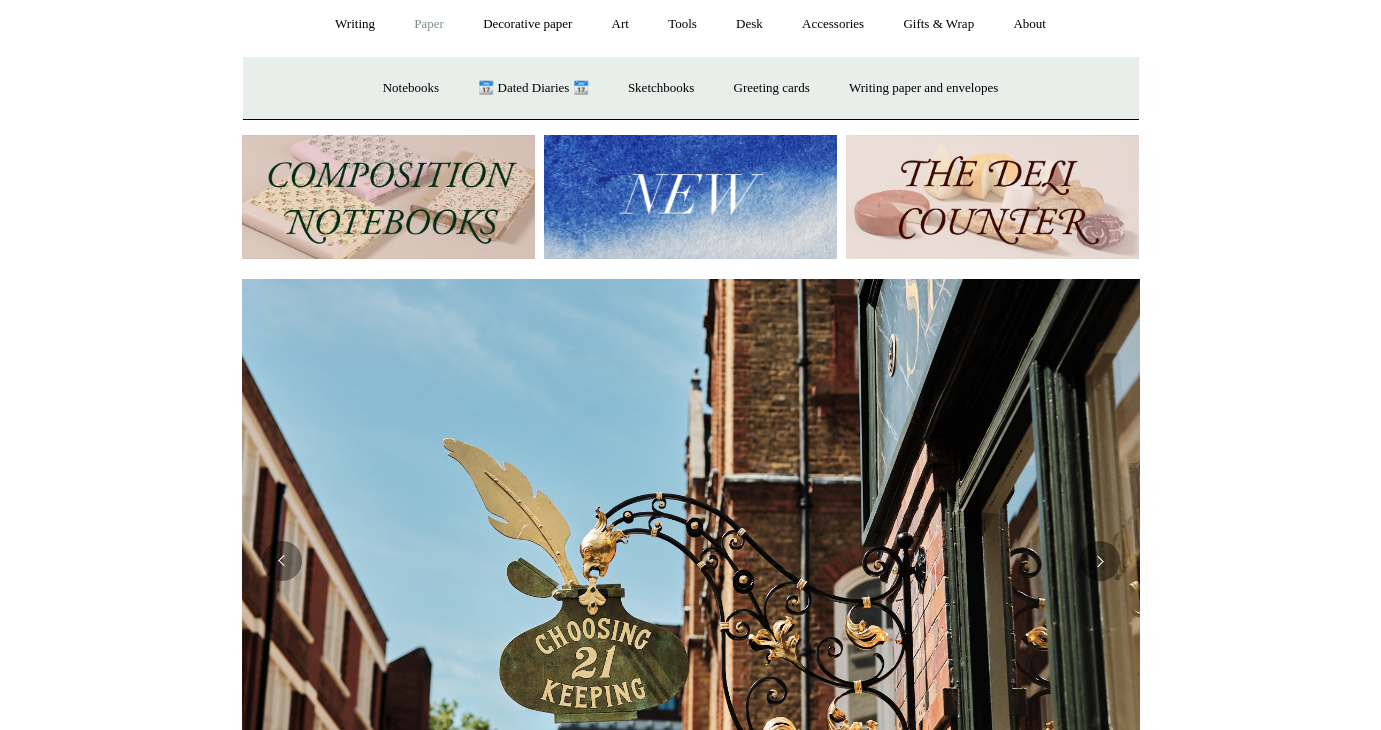 scroll, scrollTop: 247, scrollLeft: 0, axis: vertical 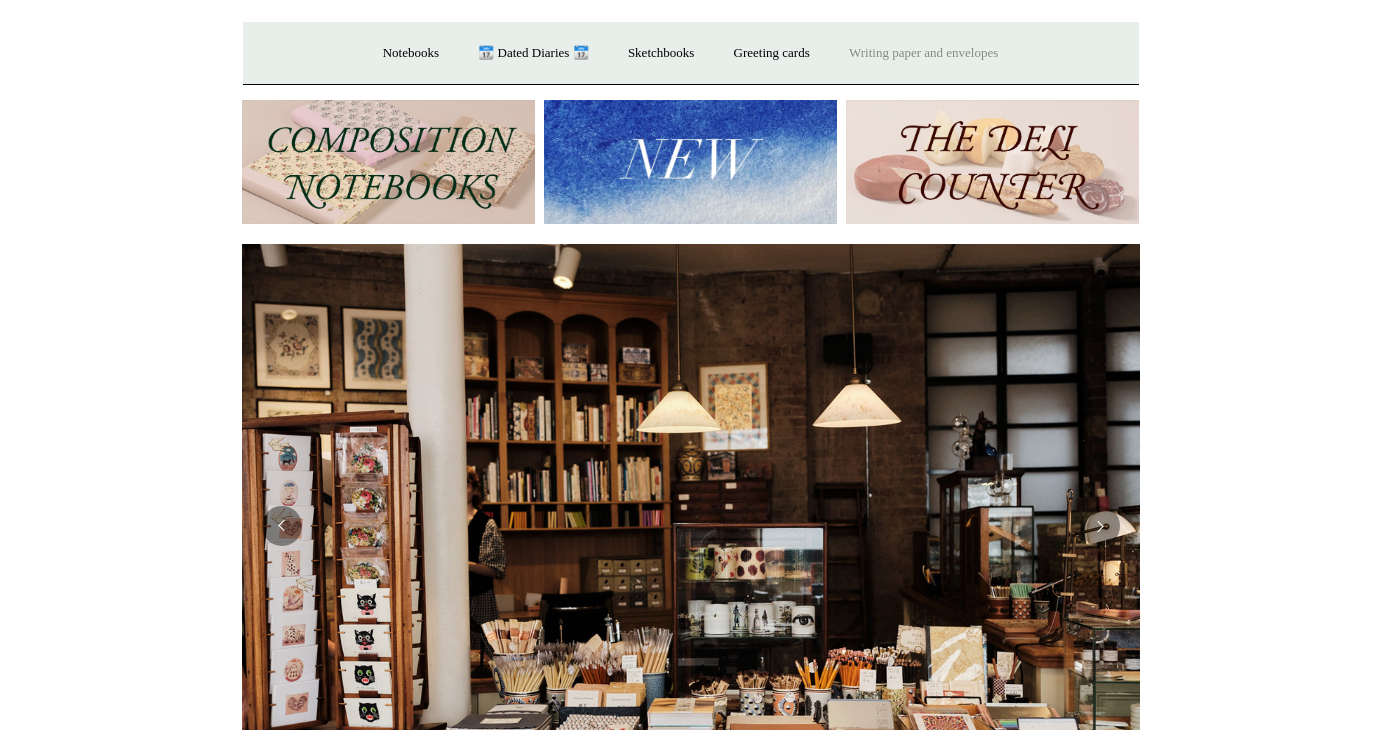click on "Writing paper and envelopes +" at bounding box center (923, 53) 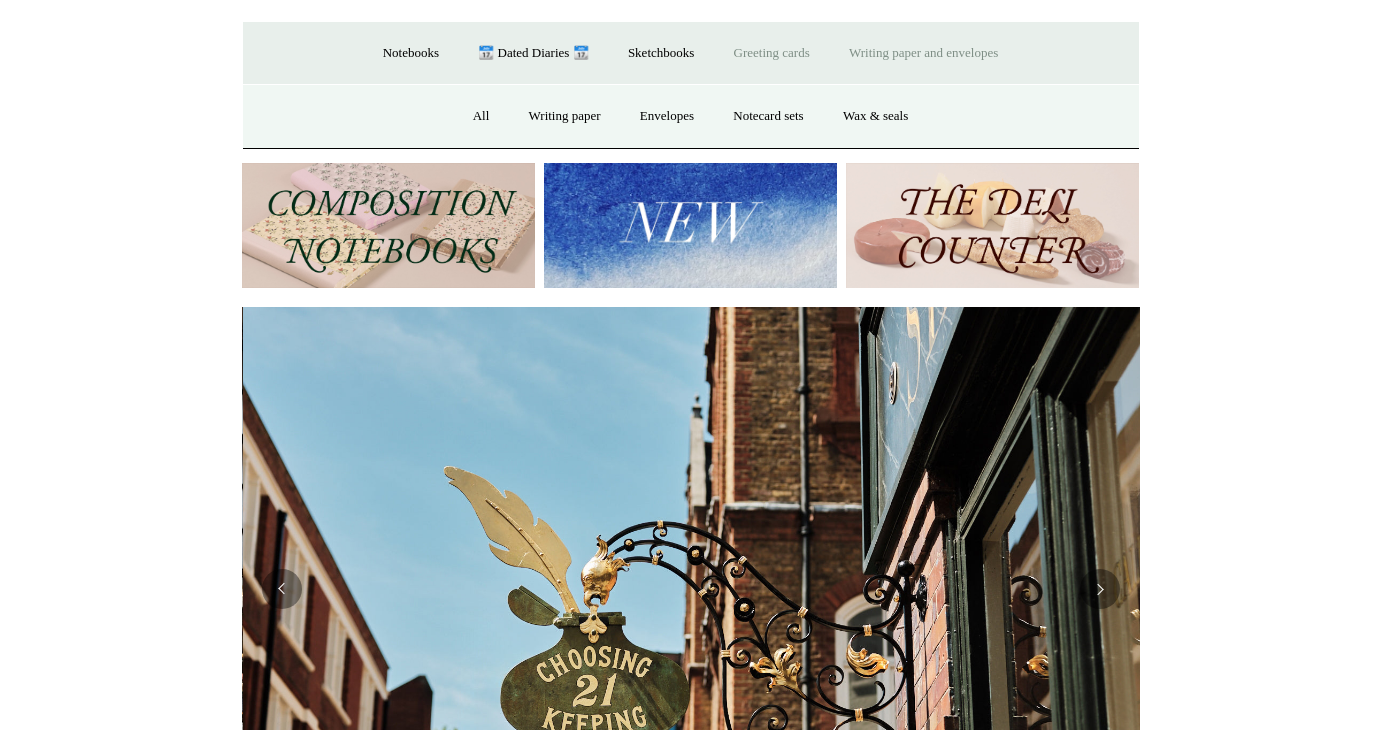scroll, scrollTop: 0, scrollLeft: 898, axis: horizontal 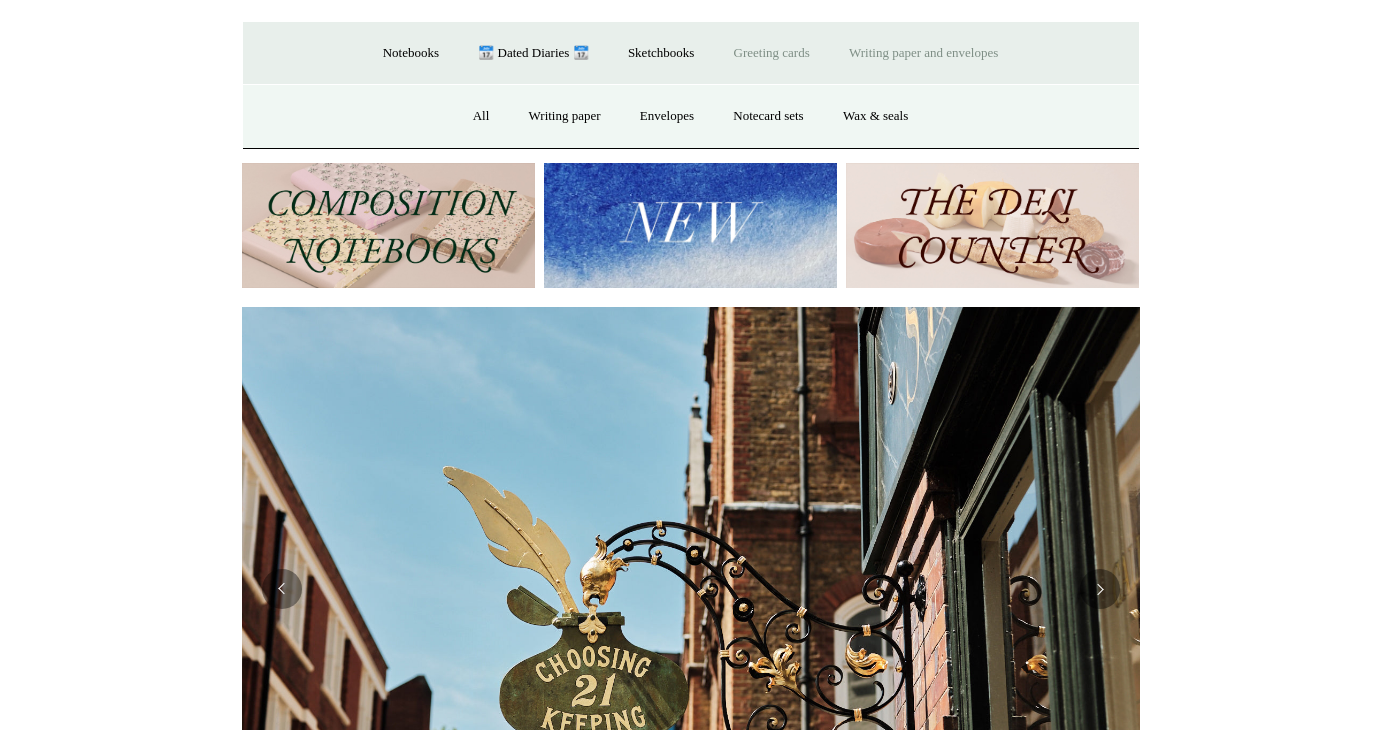 click on "Greeting cards +" at bounding box center (772, 53) 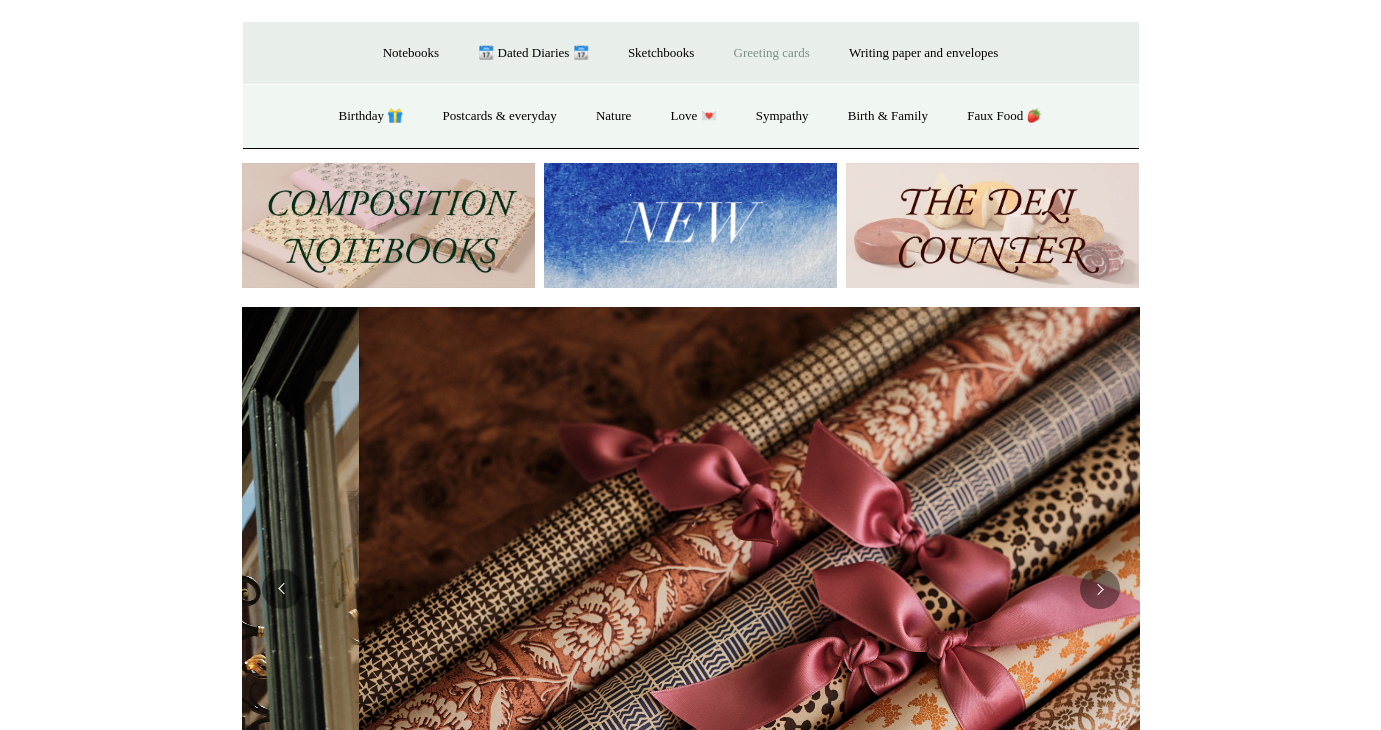 scroll, scrollTop: 0, scrollLeft: 1796, axis: horizontal 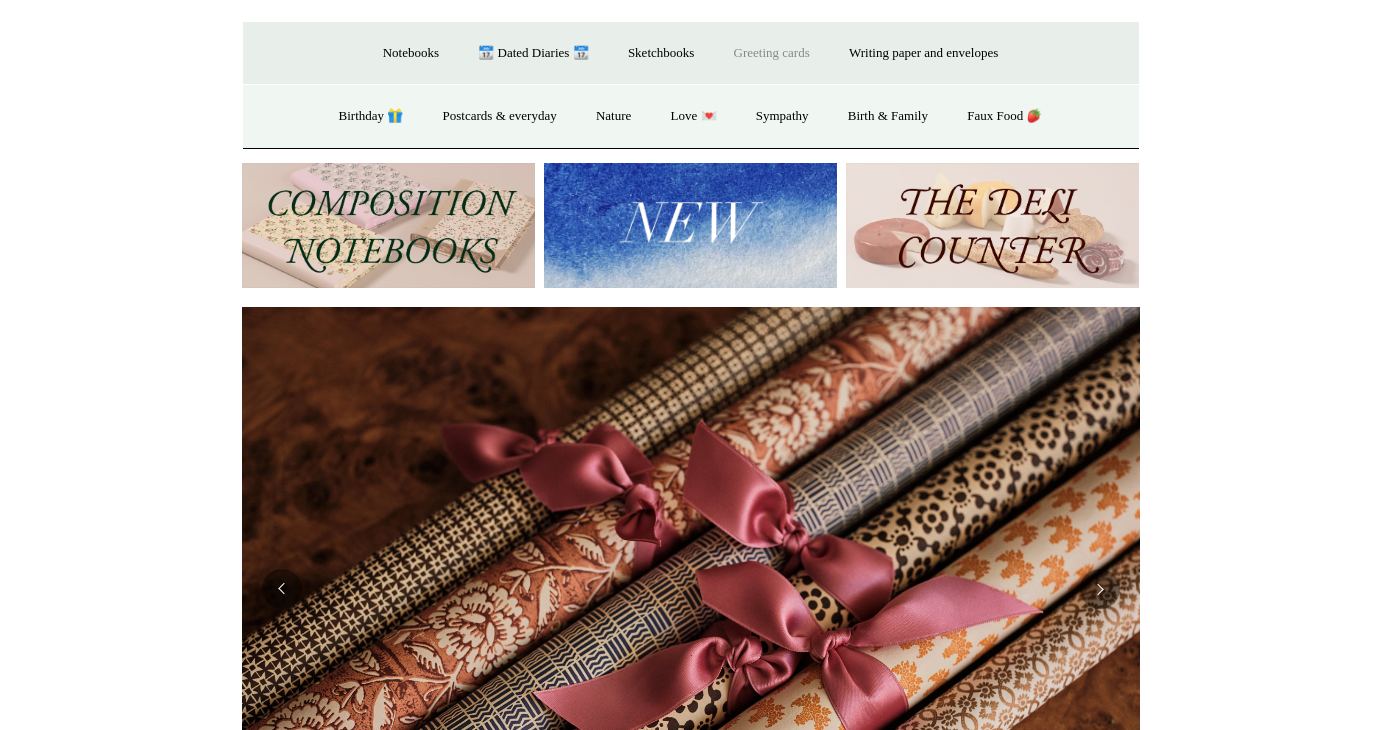 click on "Greeting cards -" at bounding box center (772, 53) 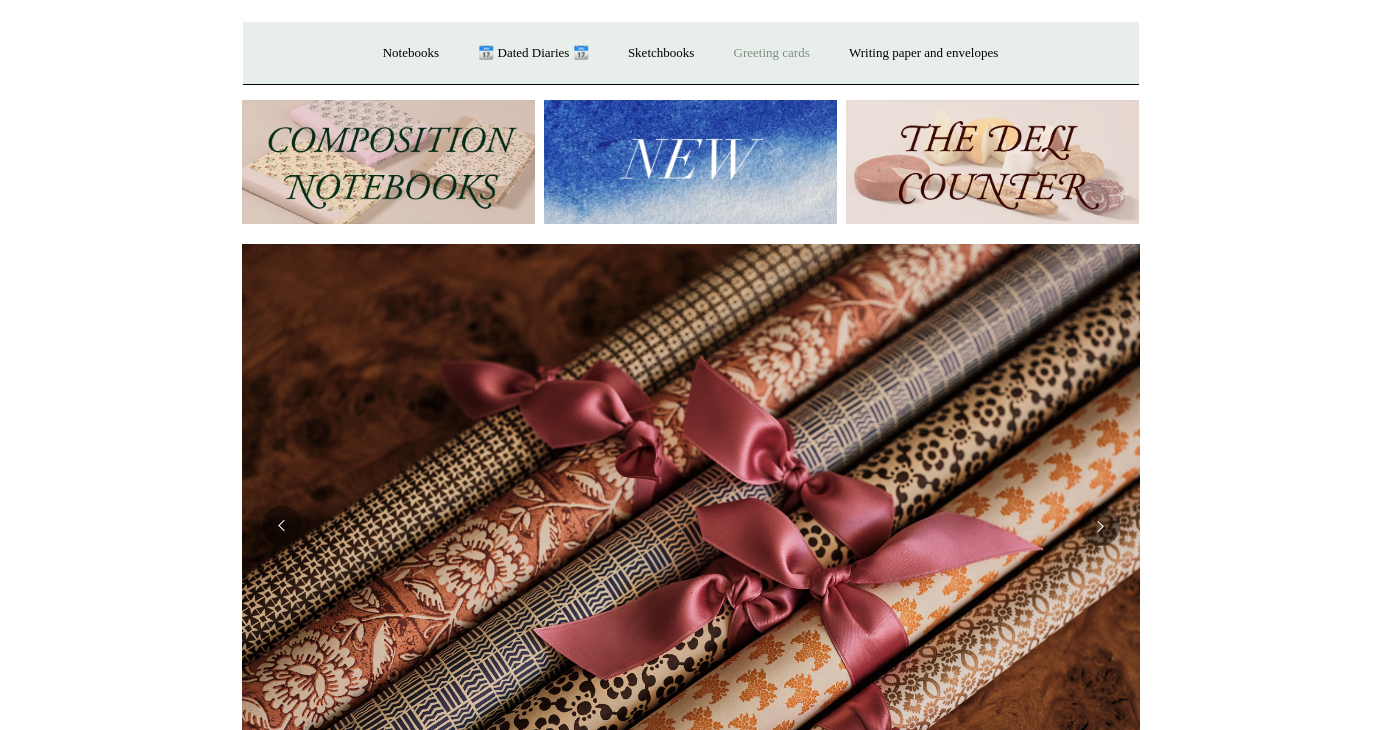 click on "Greeting cards +" at bounding box center [772, 53] 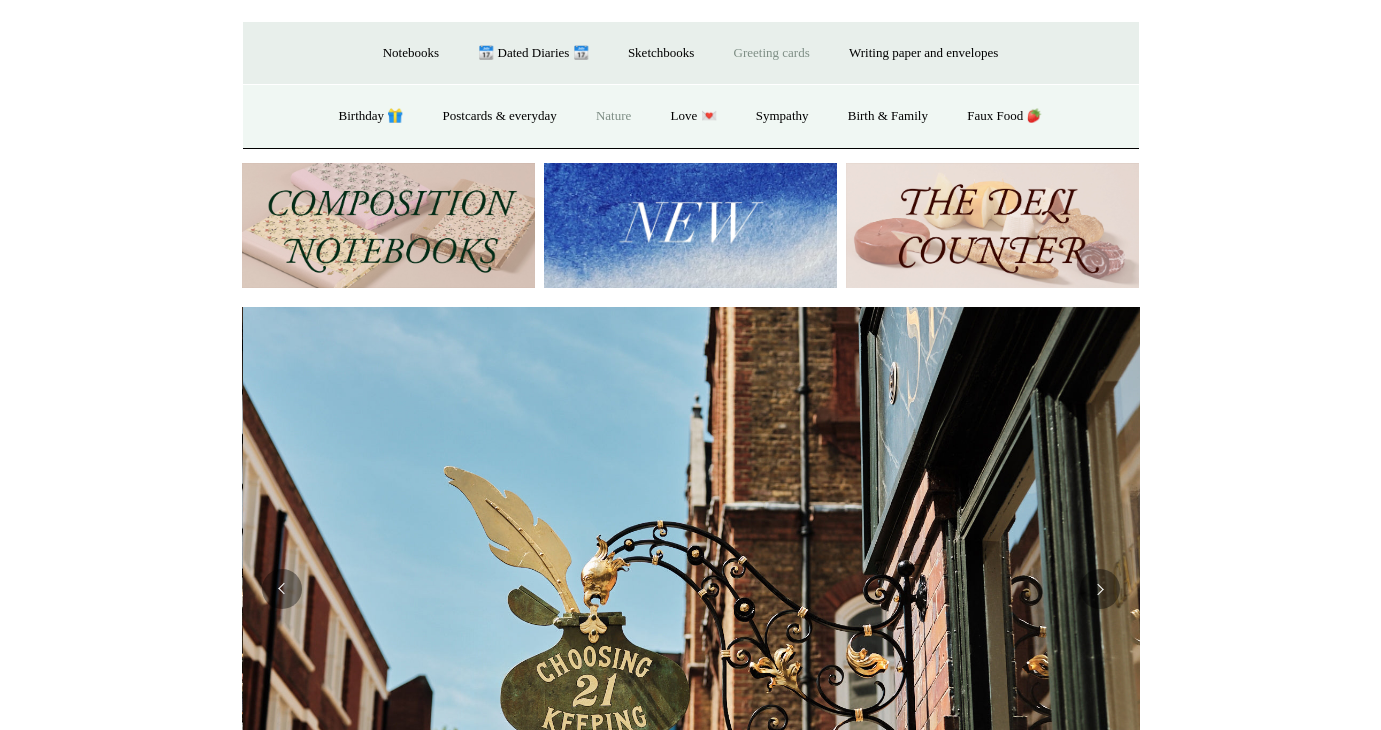 scroll, scrollTop: 0, scrollLeft: 898, axis: horizontal 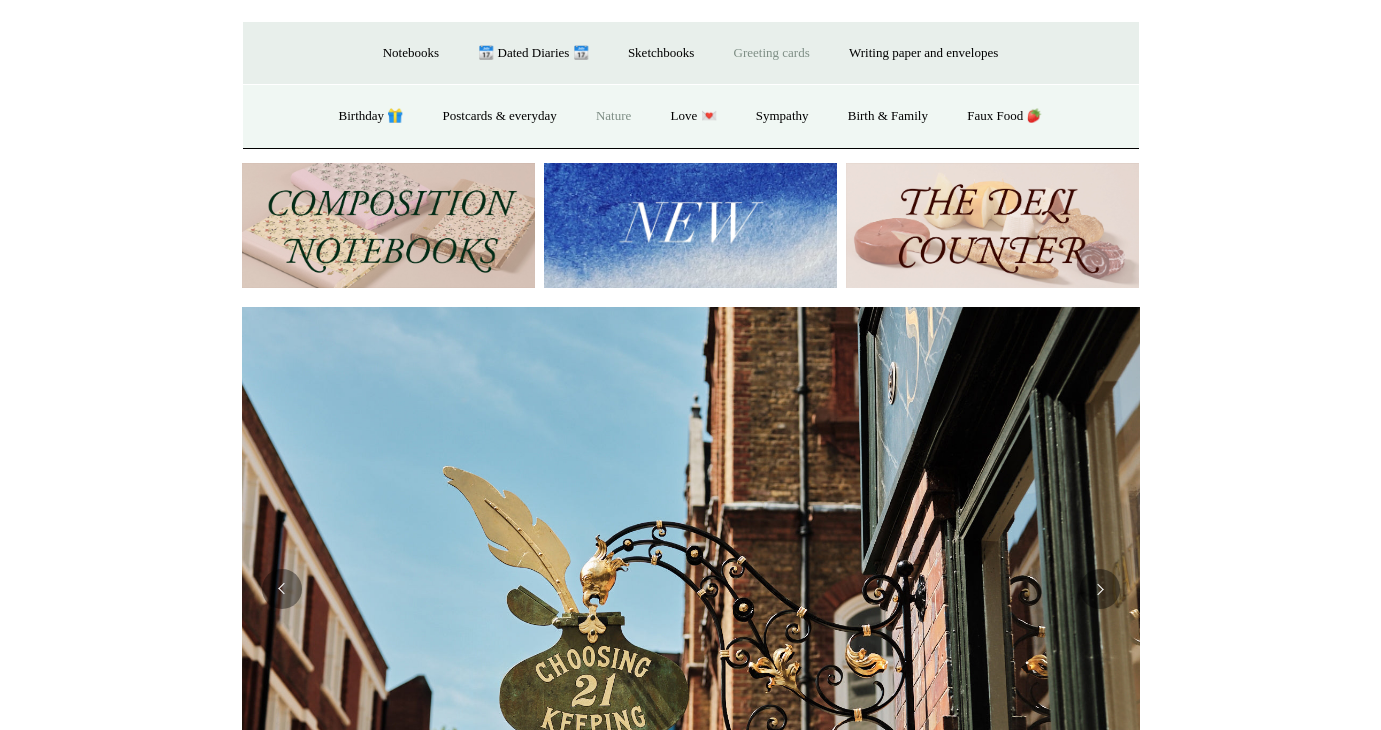 click on "Nature" at bounding box center (613, 116) 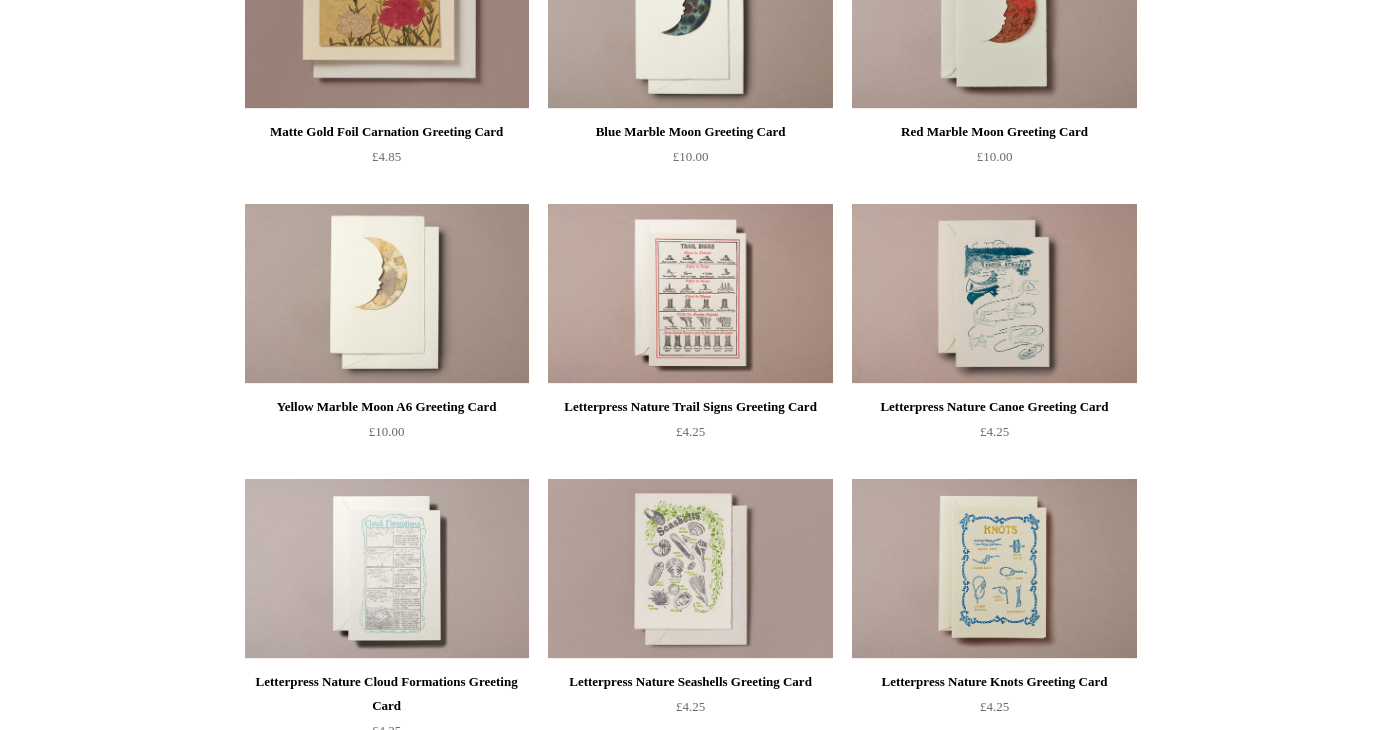 scroll, scrollTop: 1432, scrollLeft: 0, axis: vertical 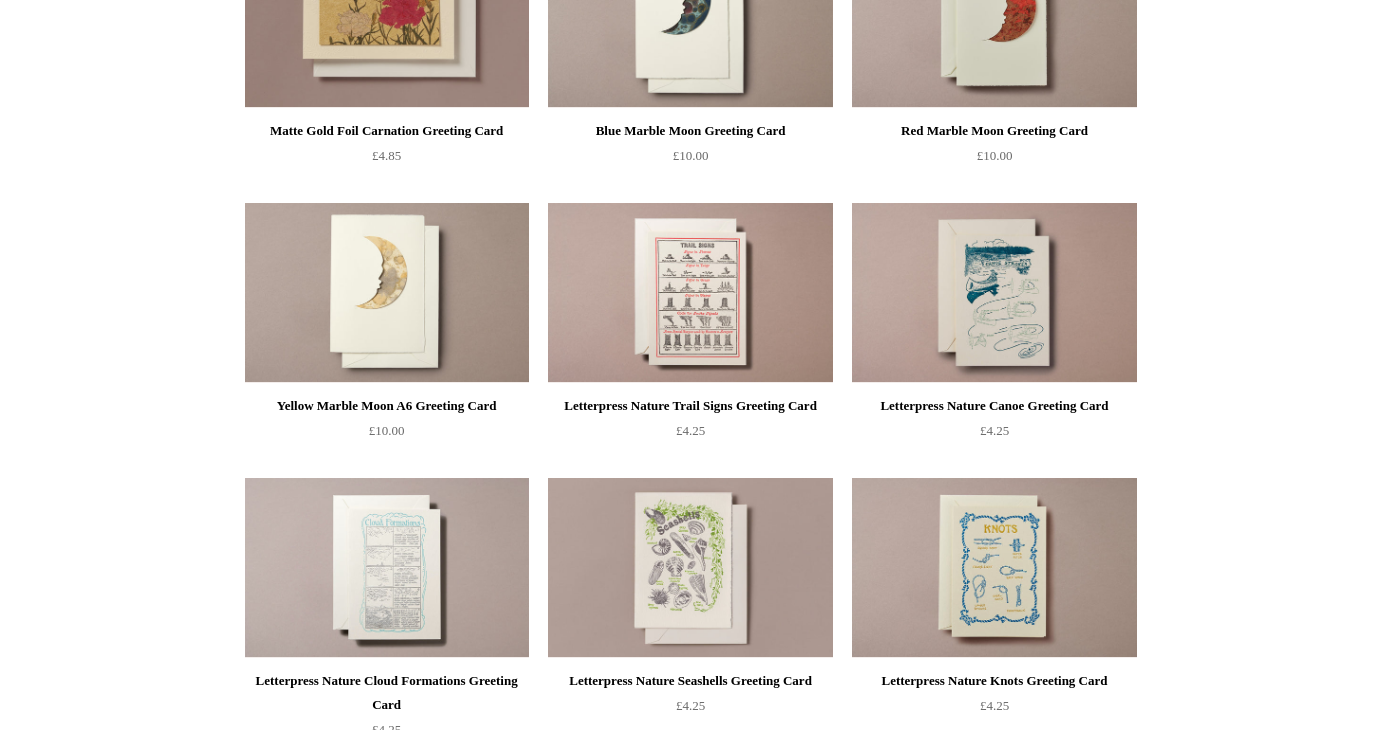 click at bounding box center [690, 293] 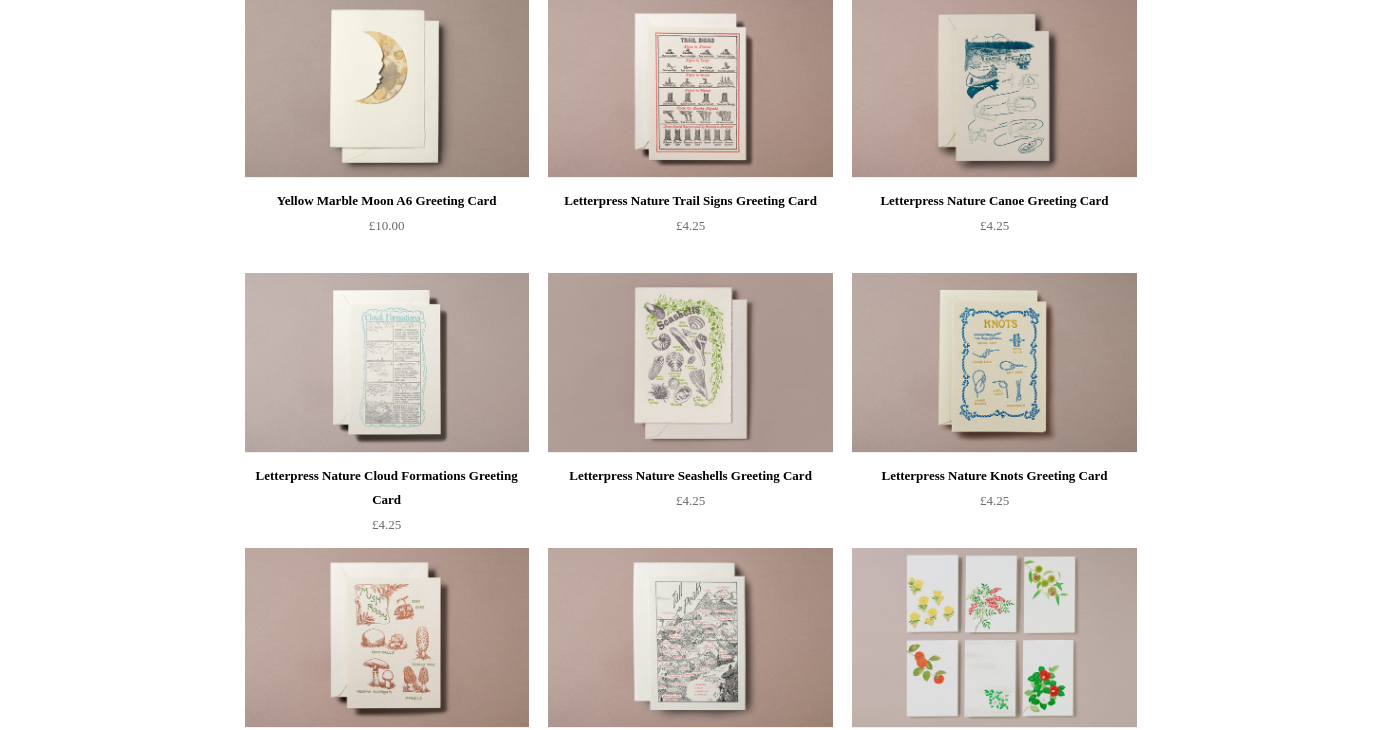 scroll, scrollTop: 1639, scrollLeft: 0, axis: vertical 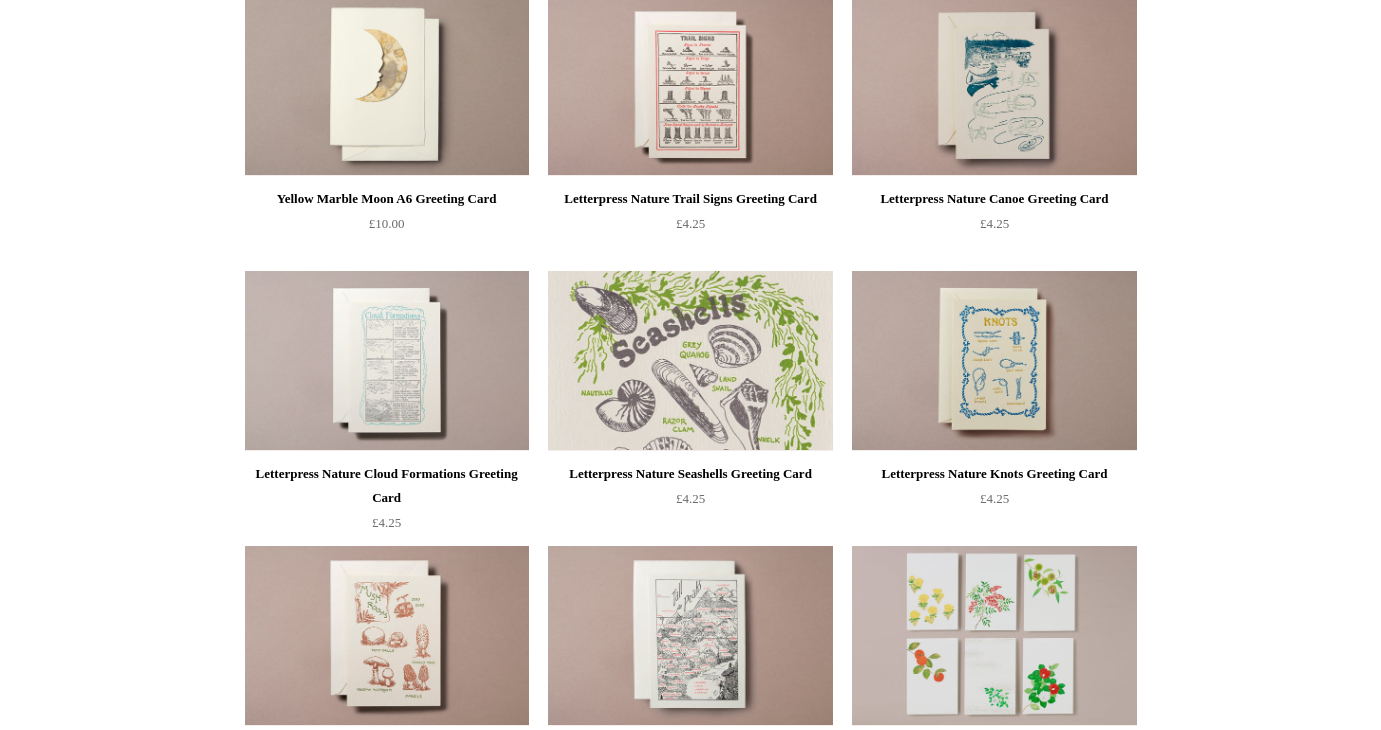click at bounding box center (690, 361) 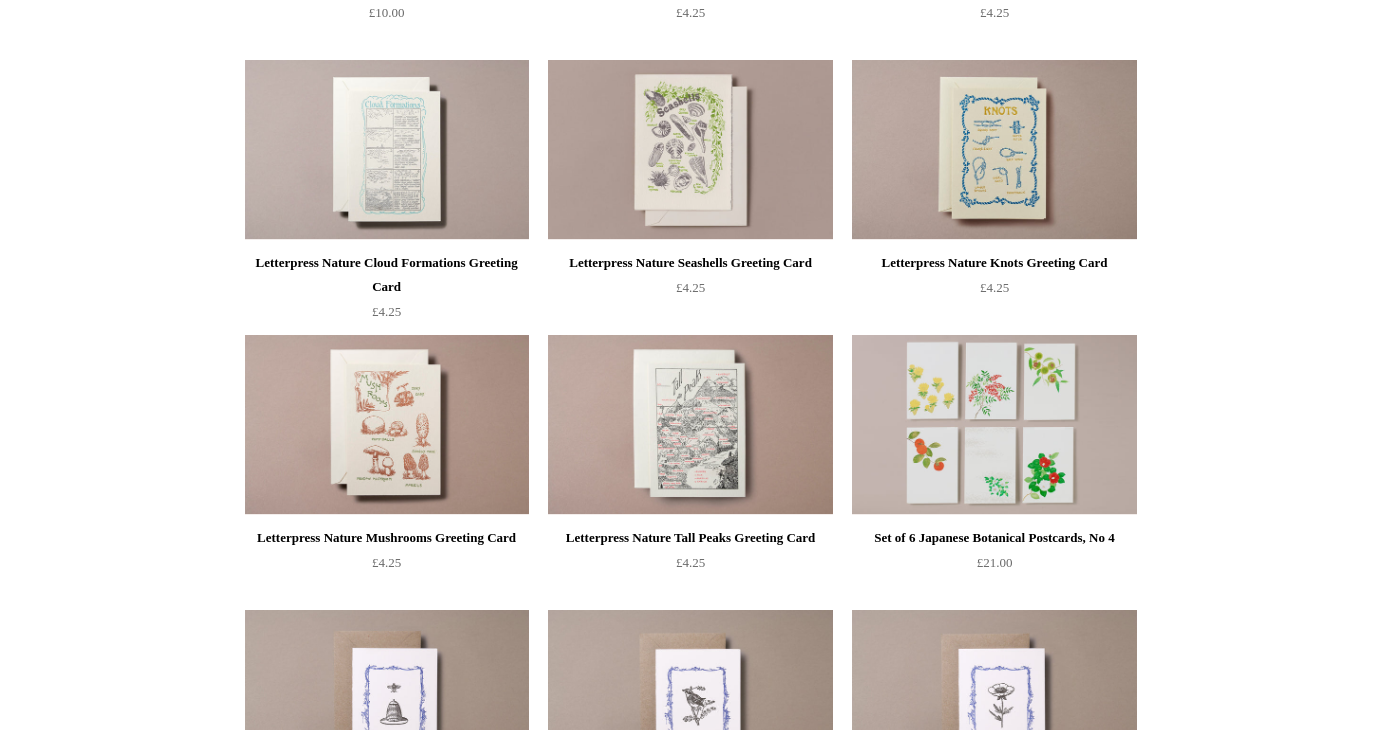 scroll, scrollTop: 1852, scrollLeft: 0, axis: vertical 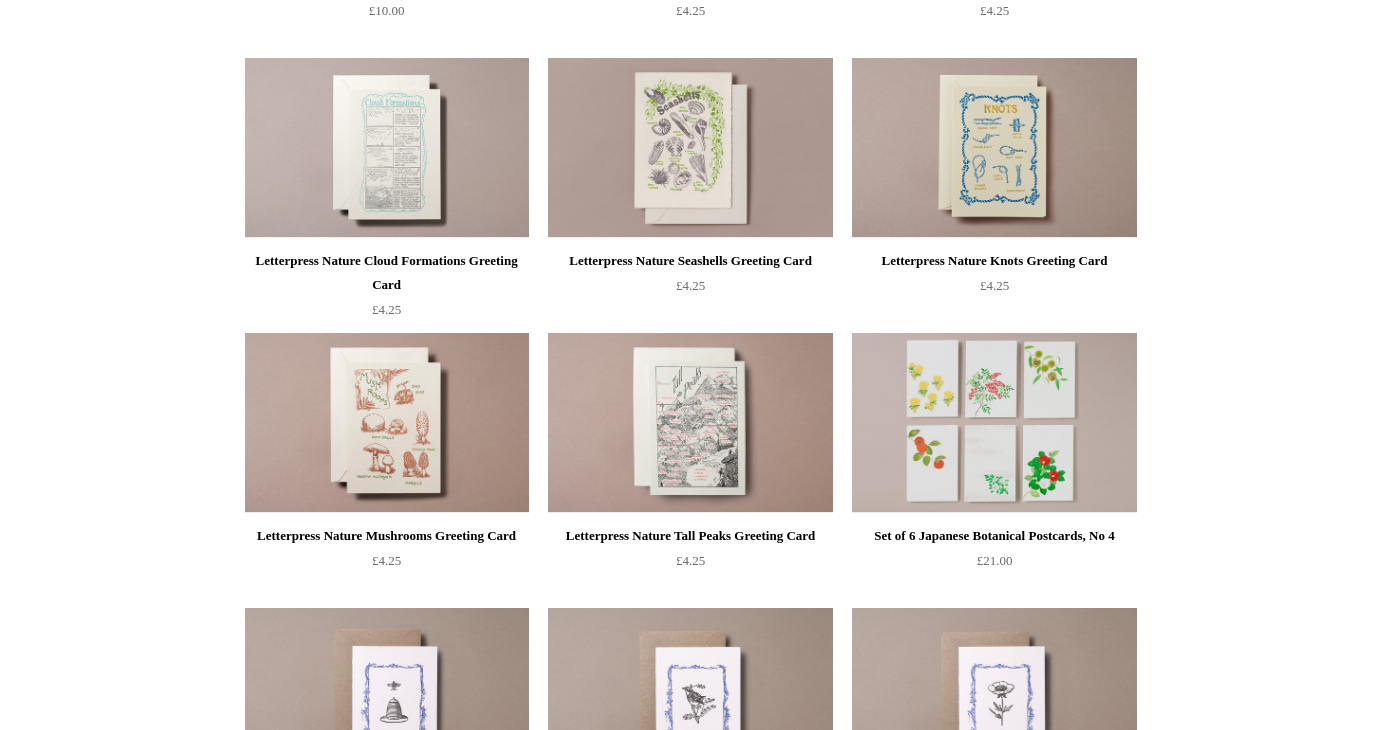 click at bounding box center (387, 423) 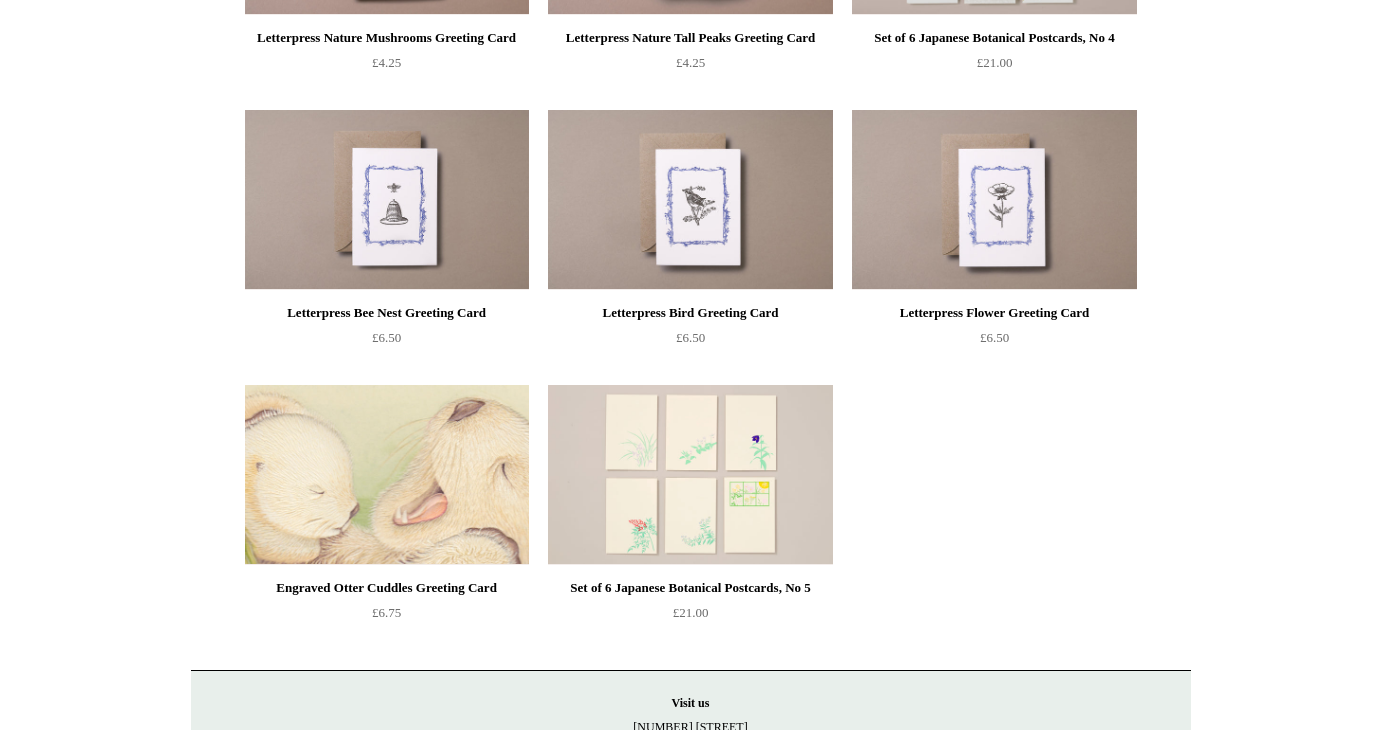 scroll, scrollTop: 2351, scrollLeft: 0, axis: vertical 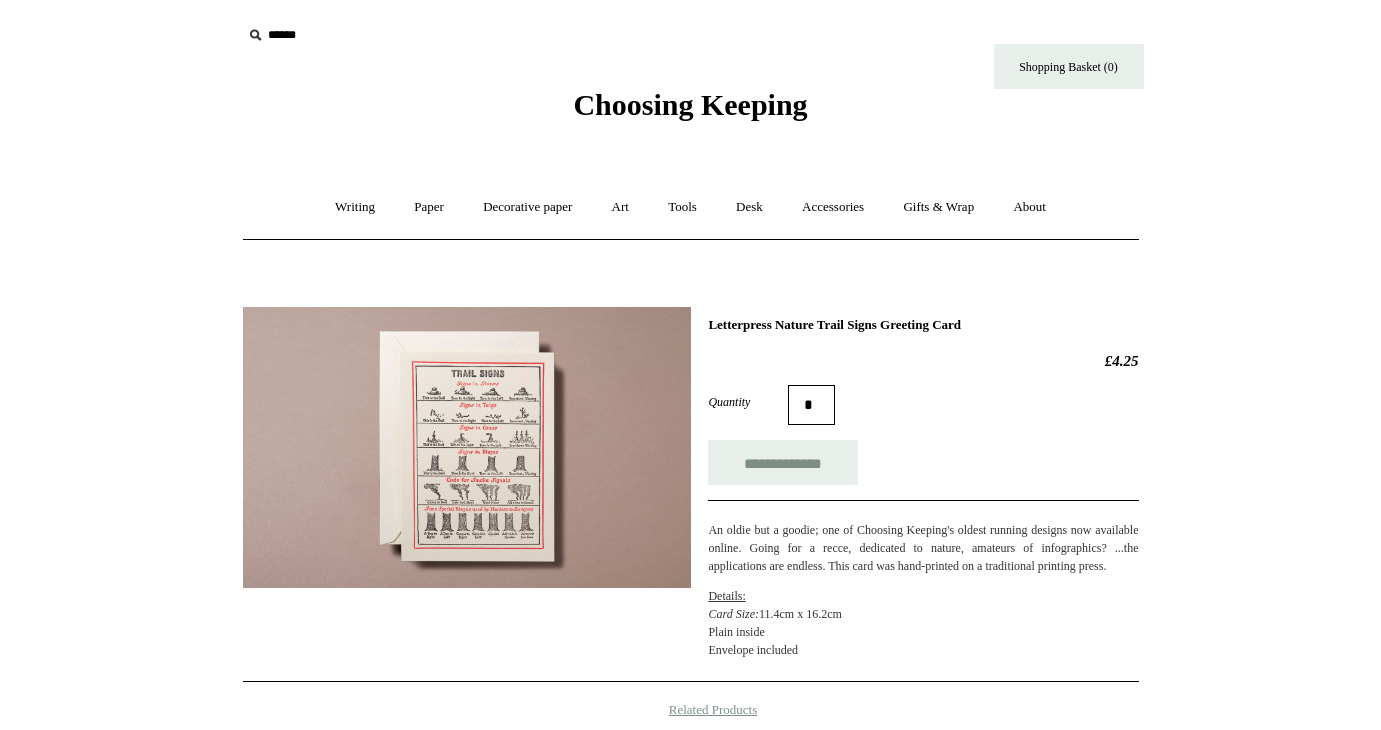 click at bounding box center (467, 447) 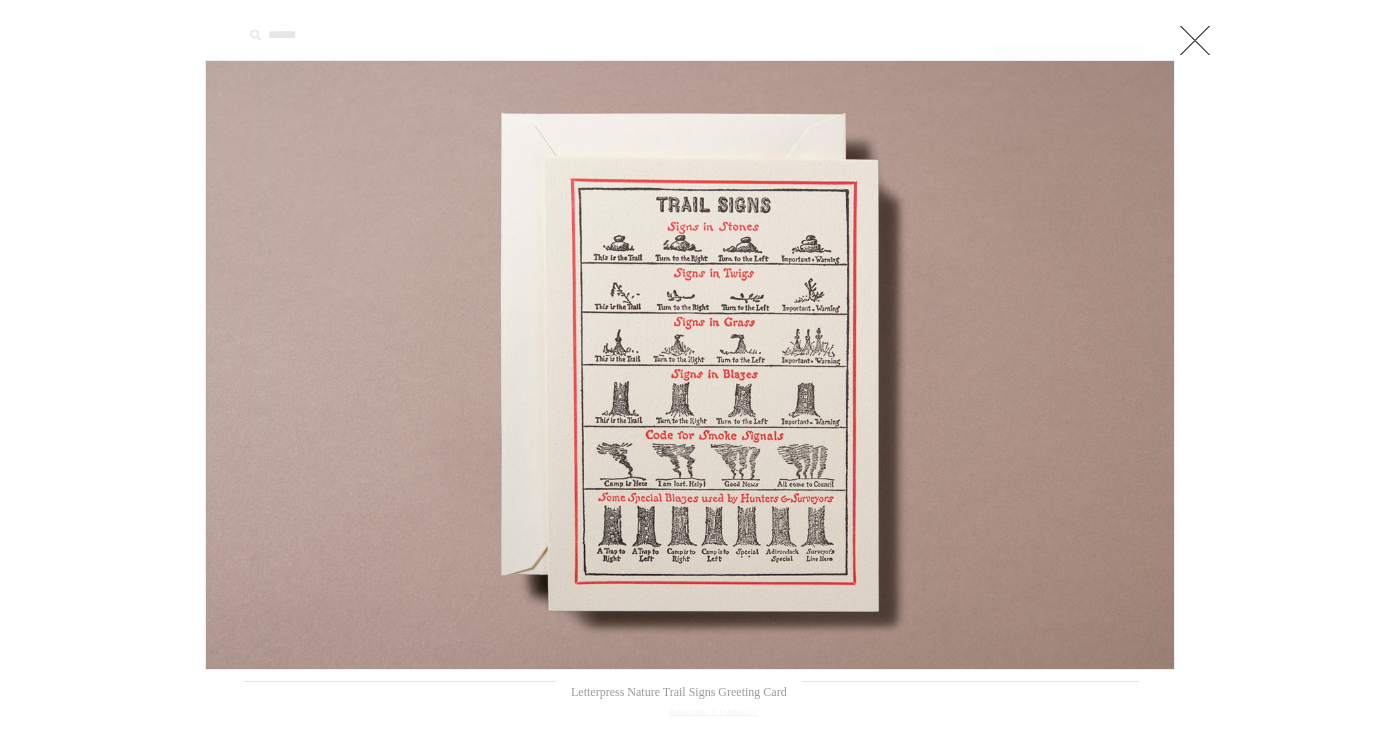click at bounding box center [1195, 40] 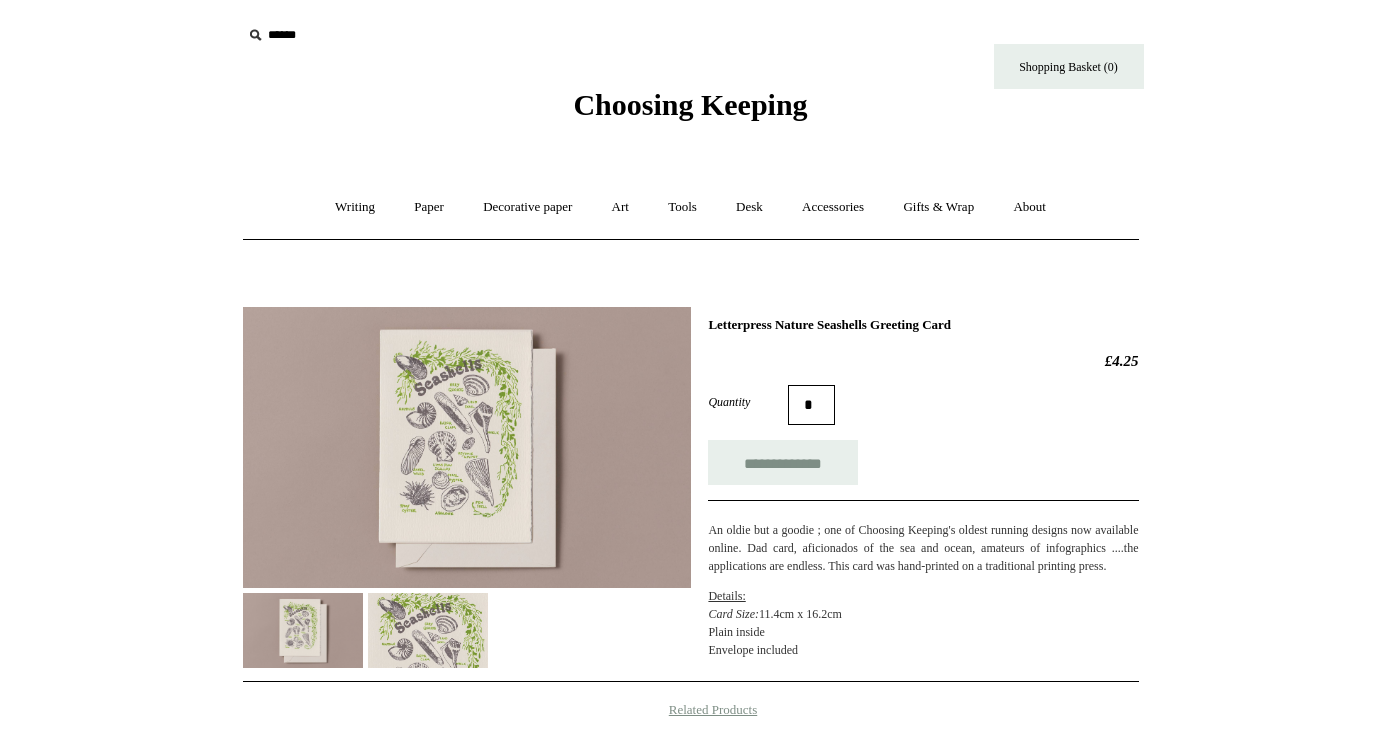 scroll, scrollTop: 0, scrollLeft: 0, axis: both 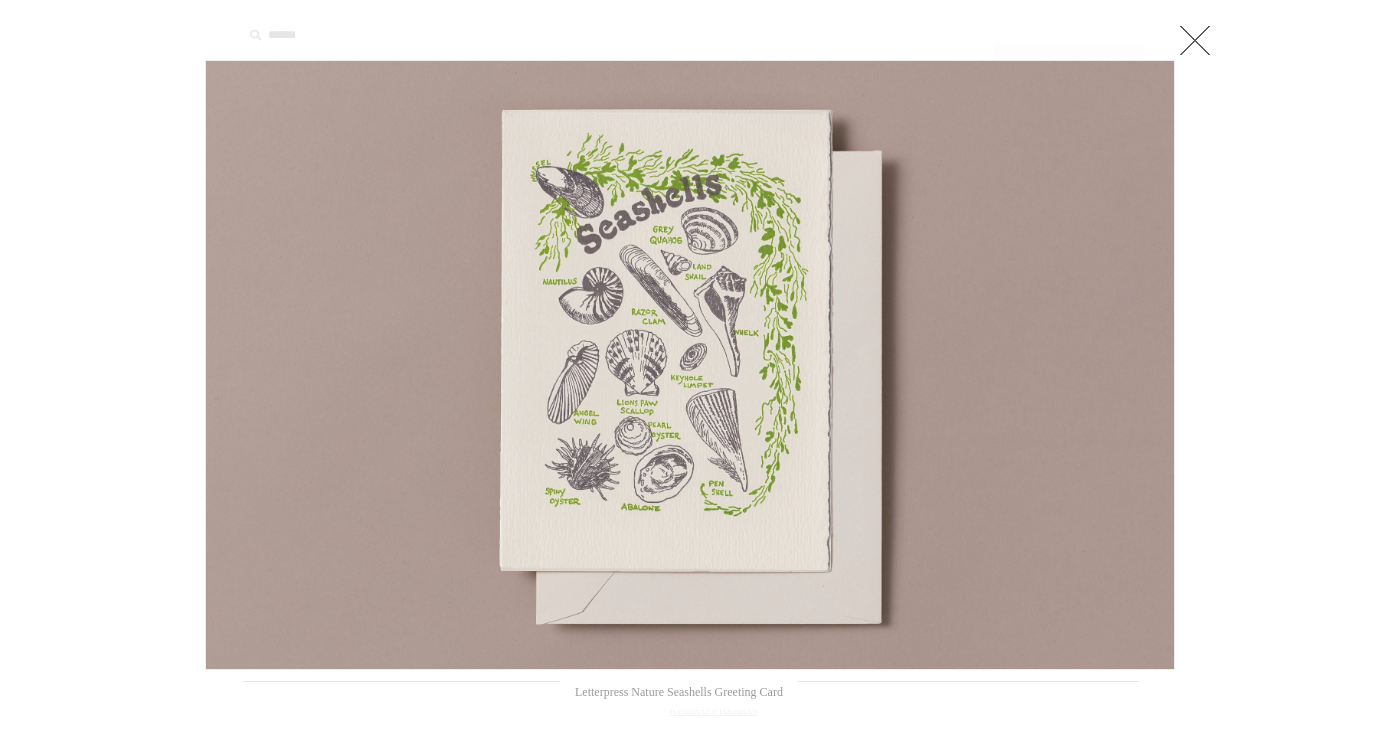 click at bounding box center [690, 365] 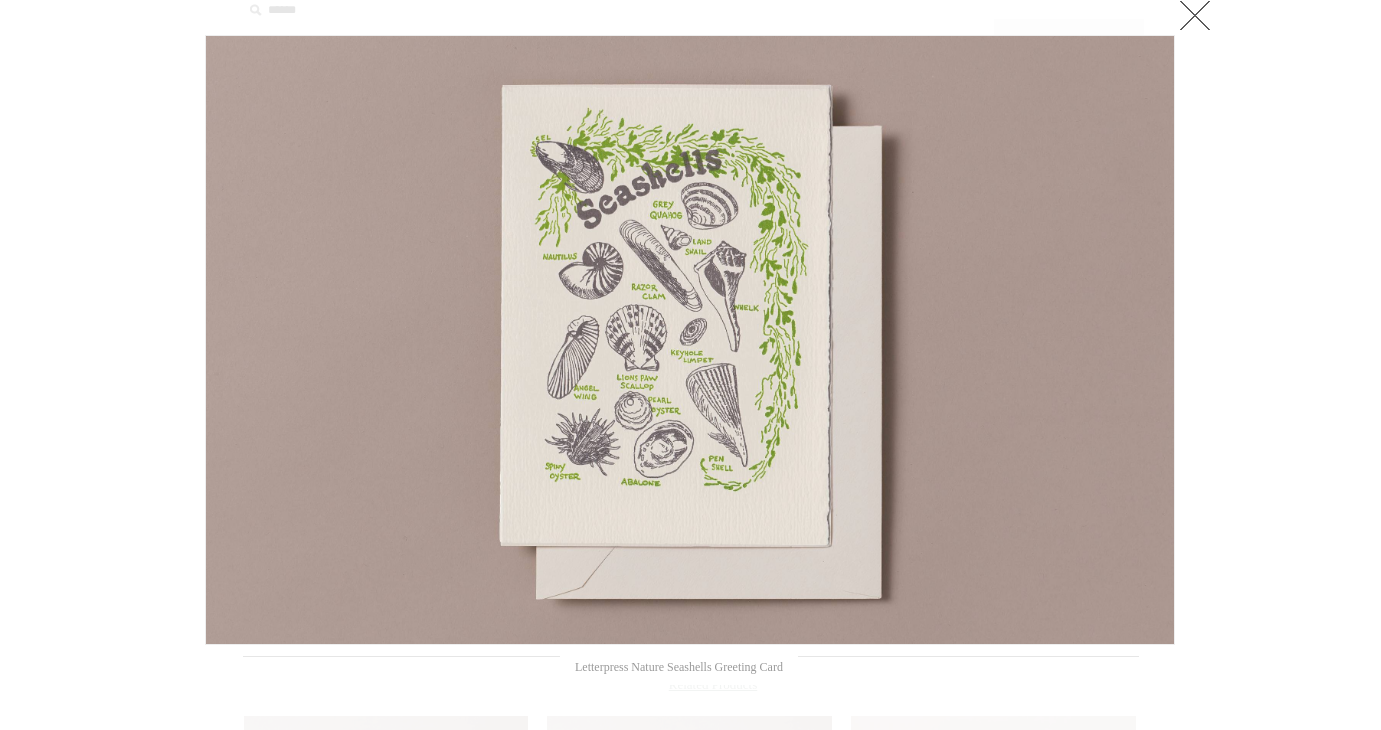 scroll, scrollTop: 25, scrollLeft: 0, axis: vertical 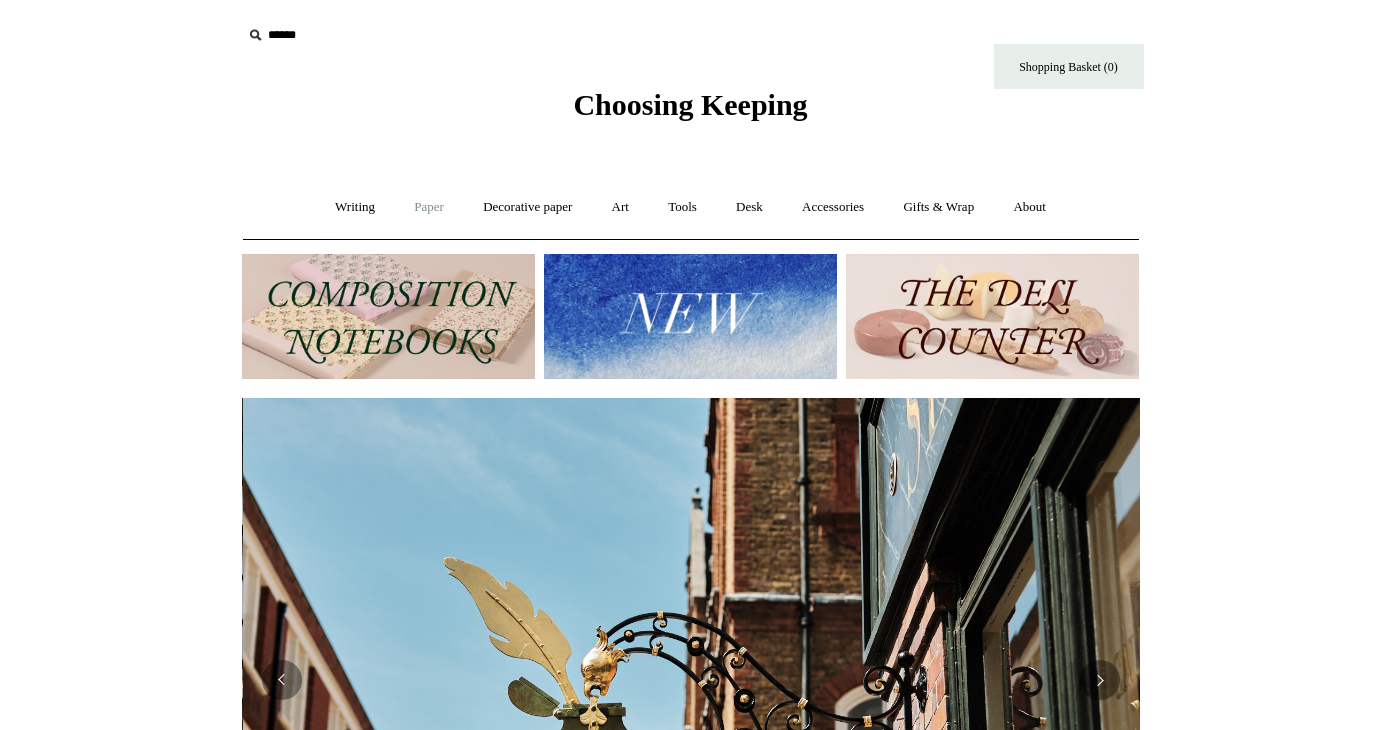 click on "Paper +" at bounding box center (429, 207) 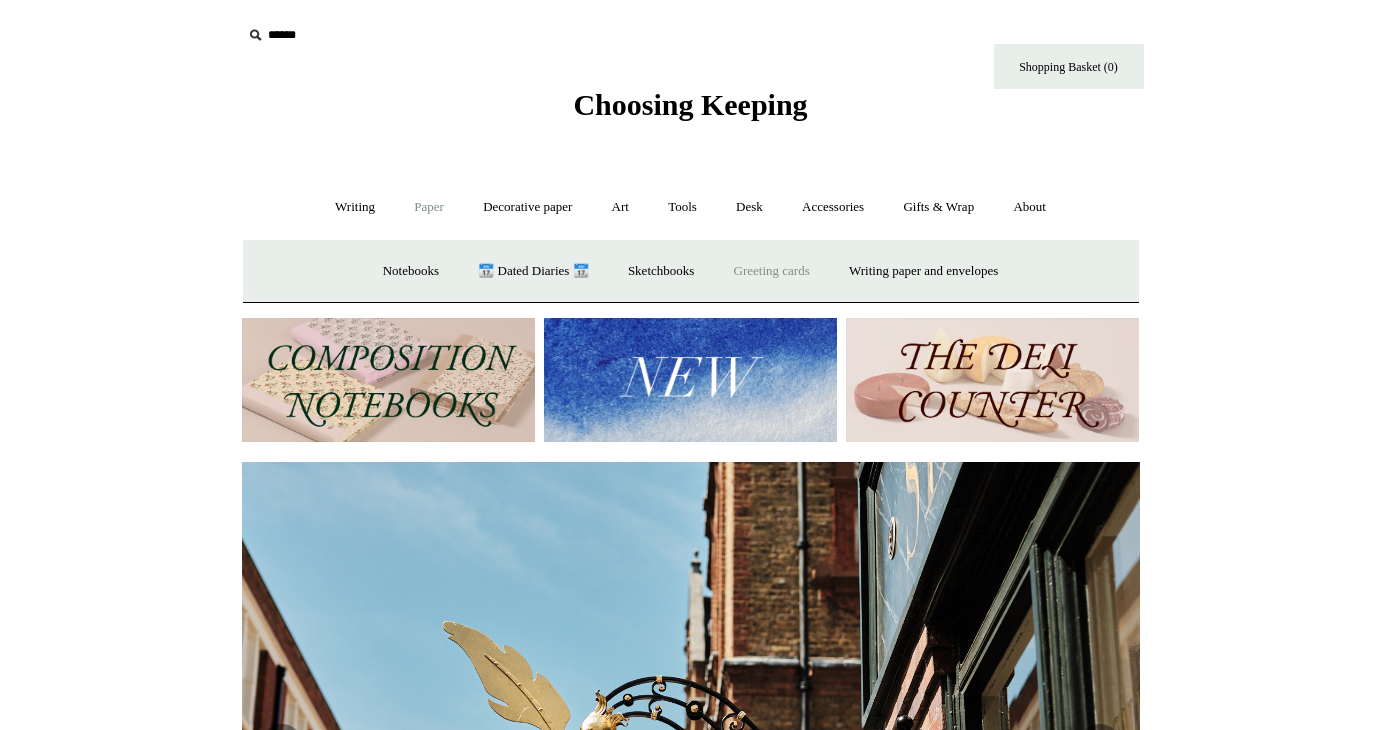 click on "Greeting cards +" at bounding box center [772, 271] 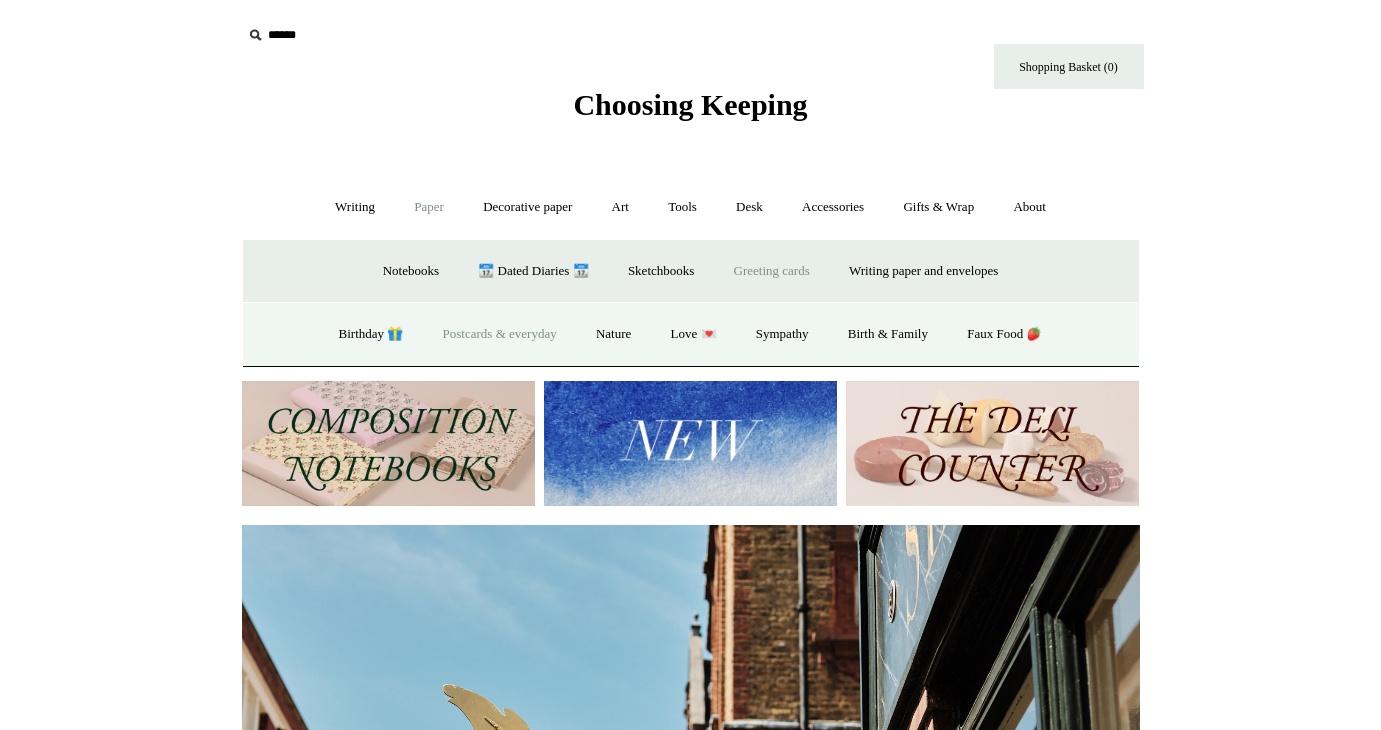 scroll, scrollTop: 0, scrollLeft: 1030, axis: horizontal 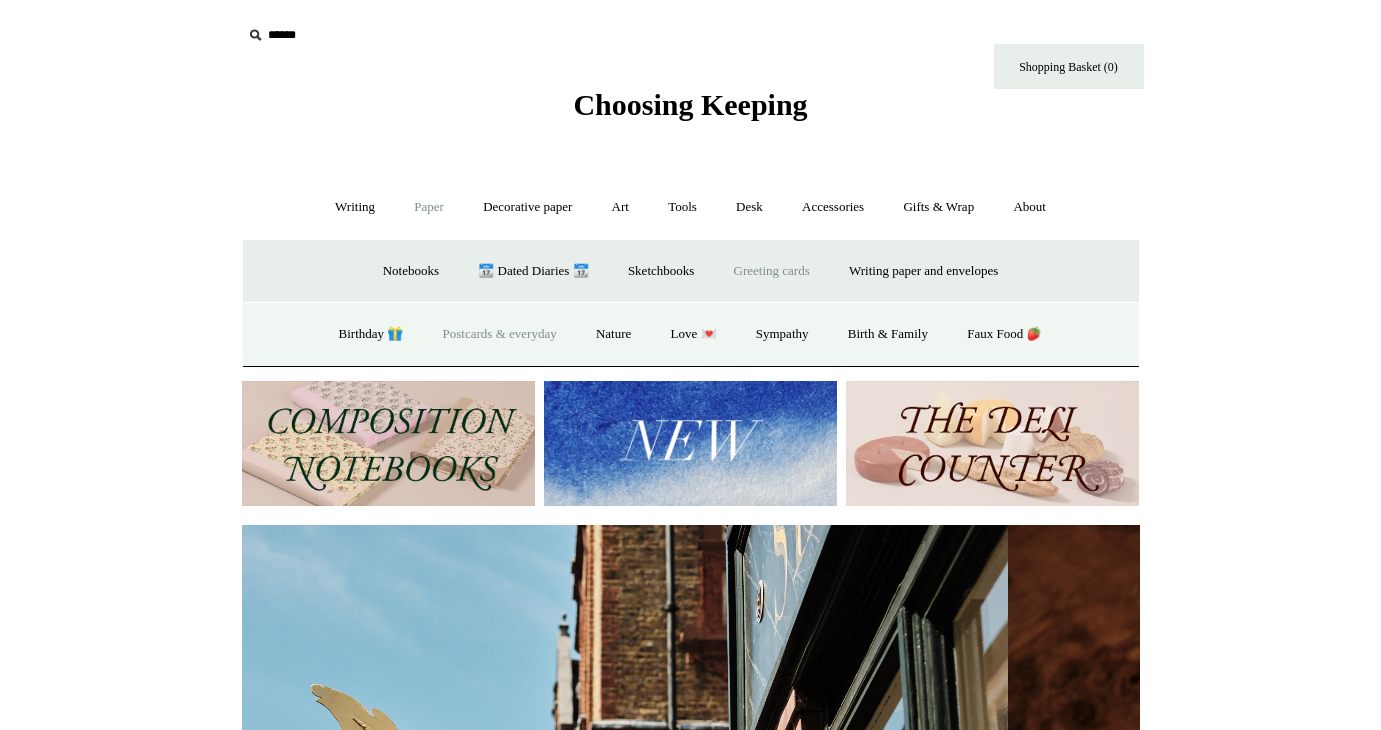 click on "Postcards & everyday" at bounding box center (500, 334) 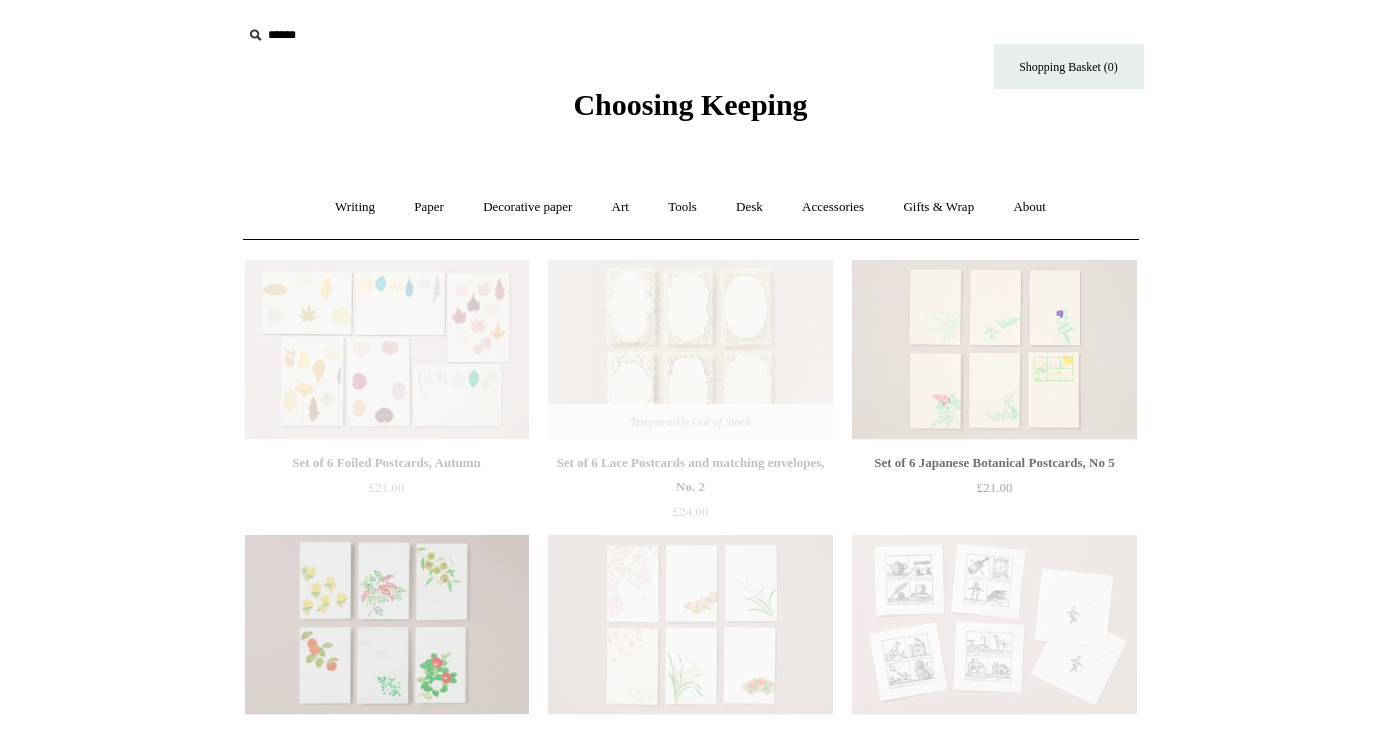scroll, scrollTop: 0, scrollLeft: 0, axis: both 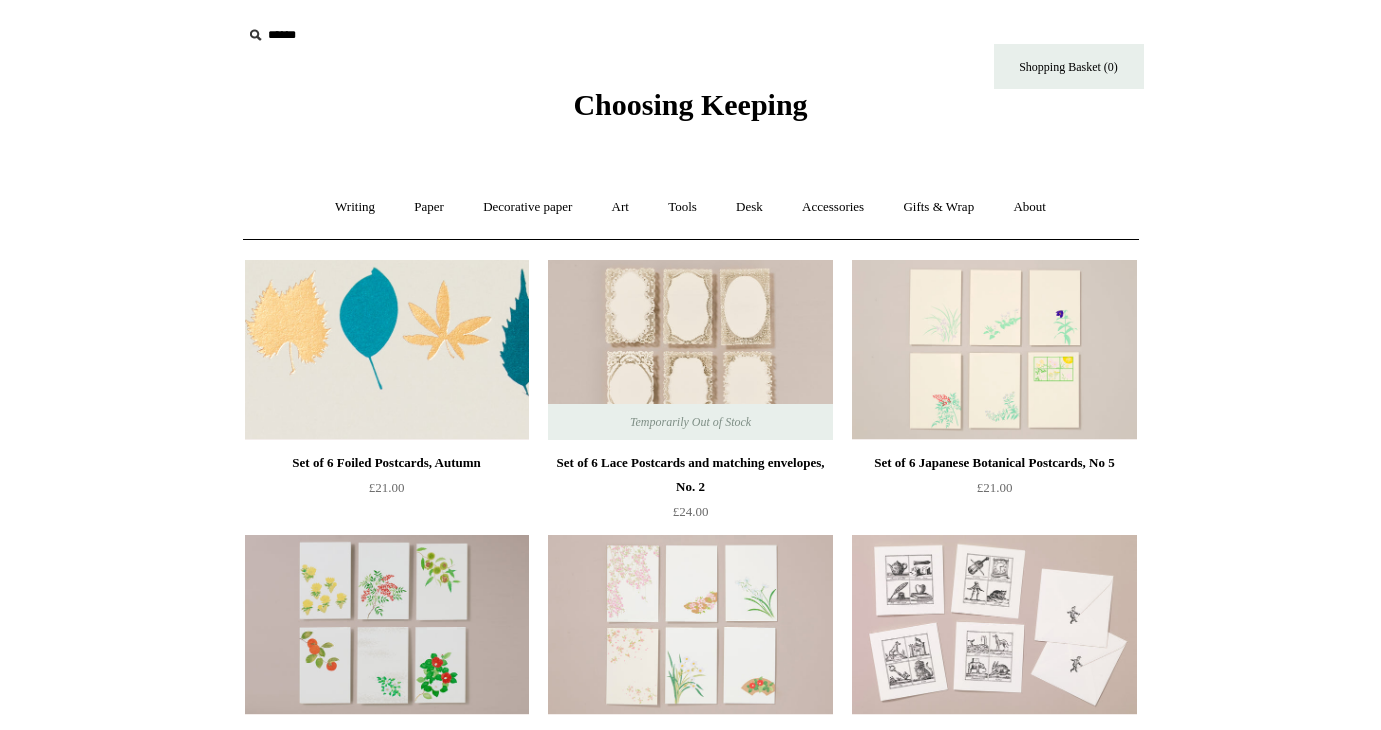 click at bounding box center [387, 350] 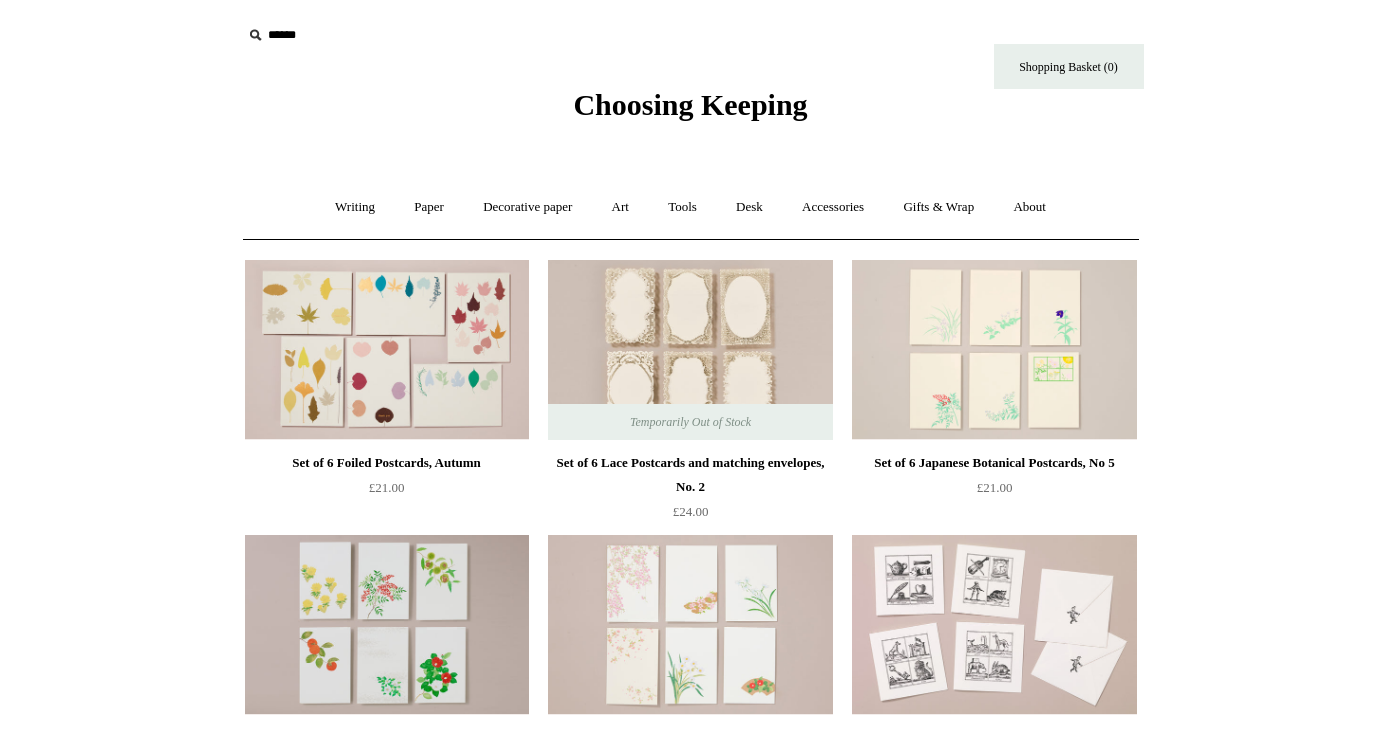 scroll, scrollTop: 0, scrollLeft: 0, axis: both 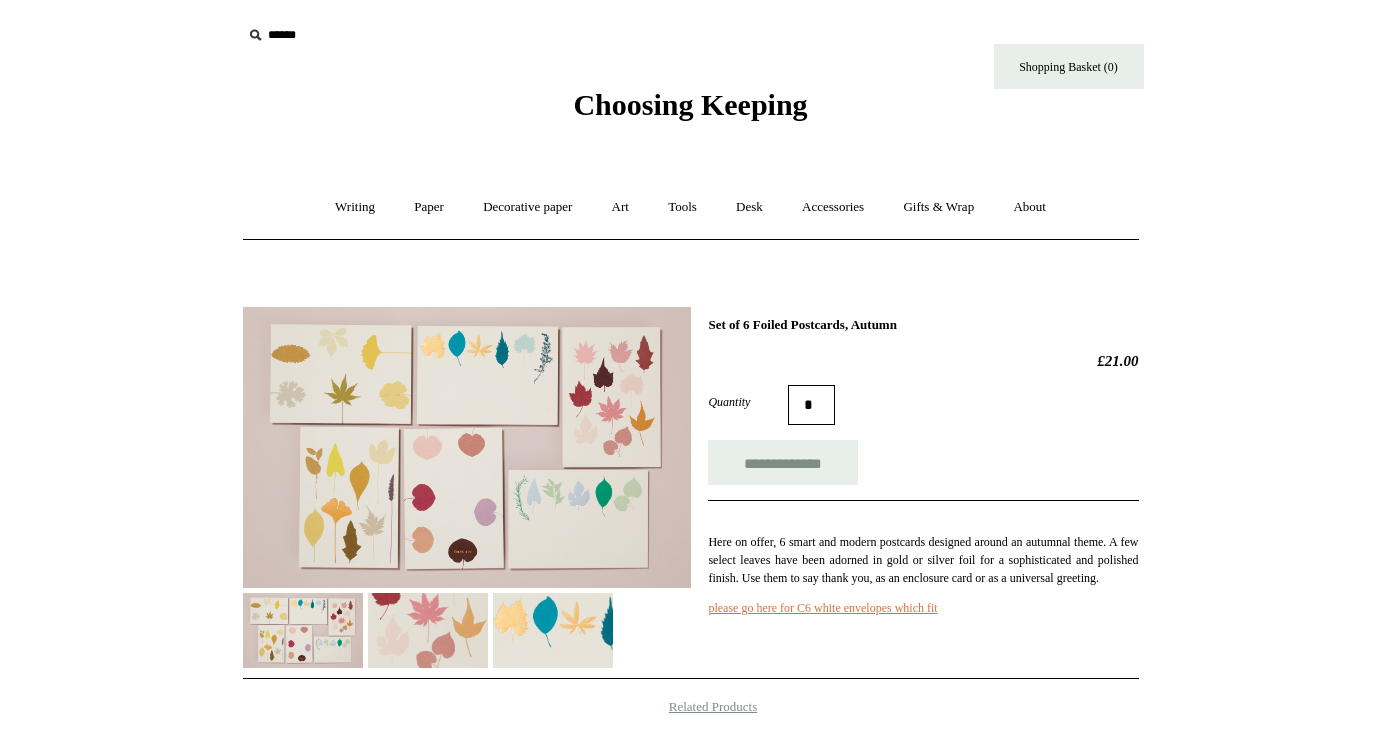 click at bounding box center (467, 447) 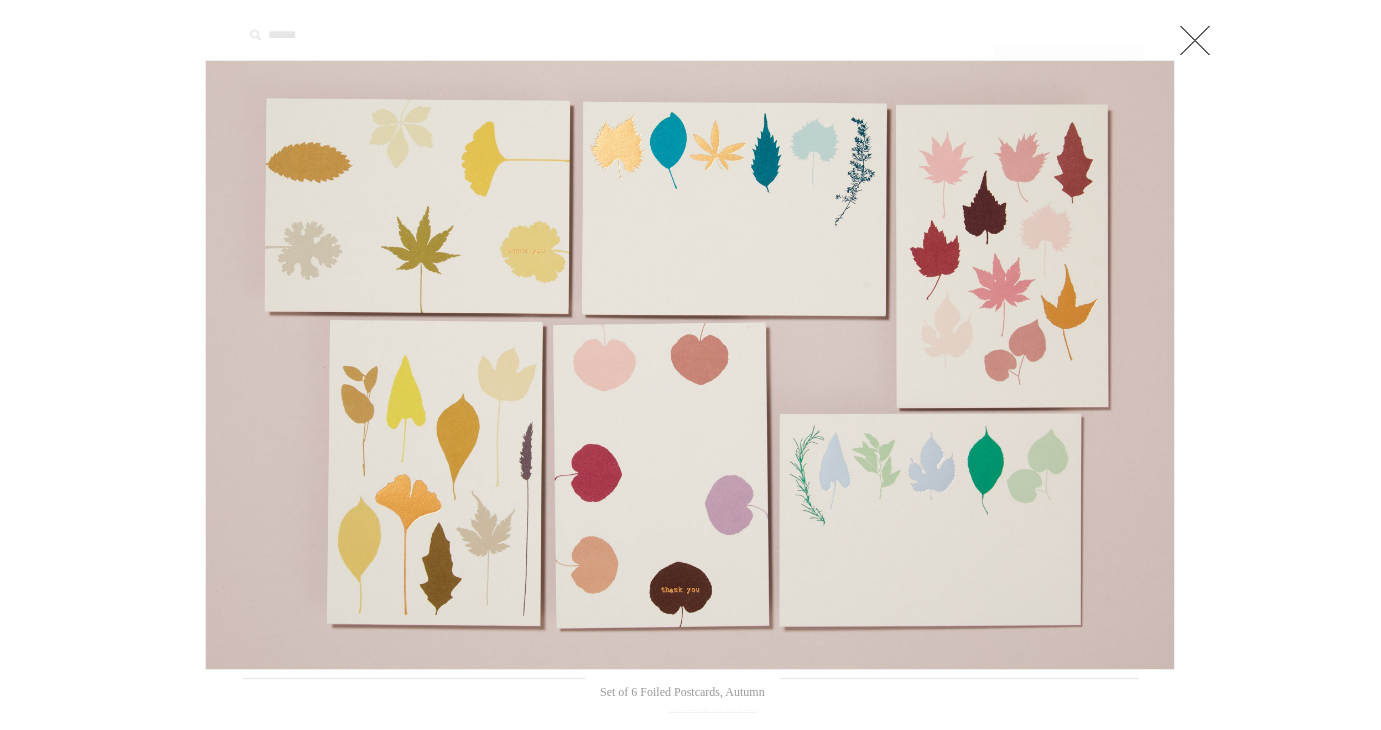 scroll, scrollTop: 0, scrollLeft: 0, axis: both 